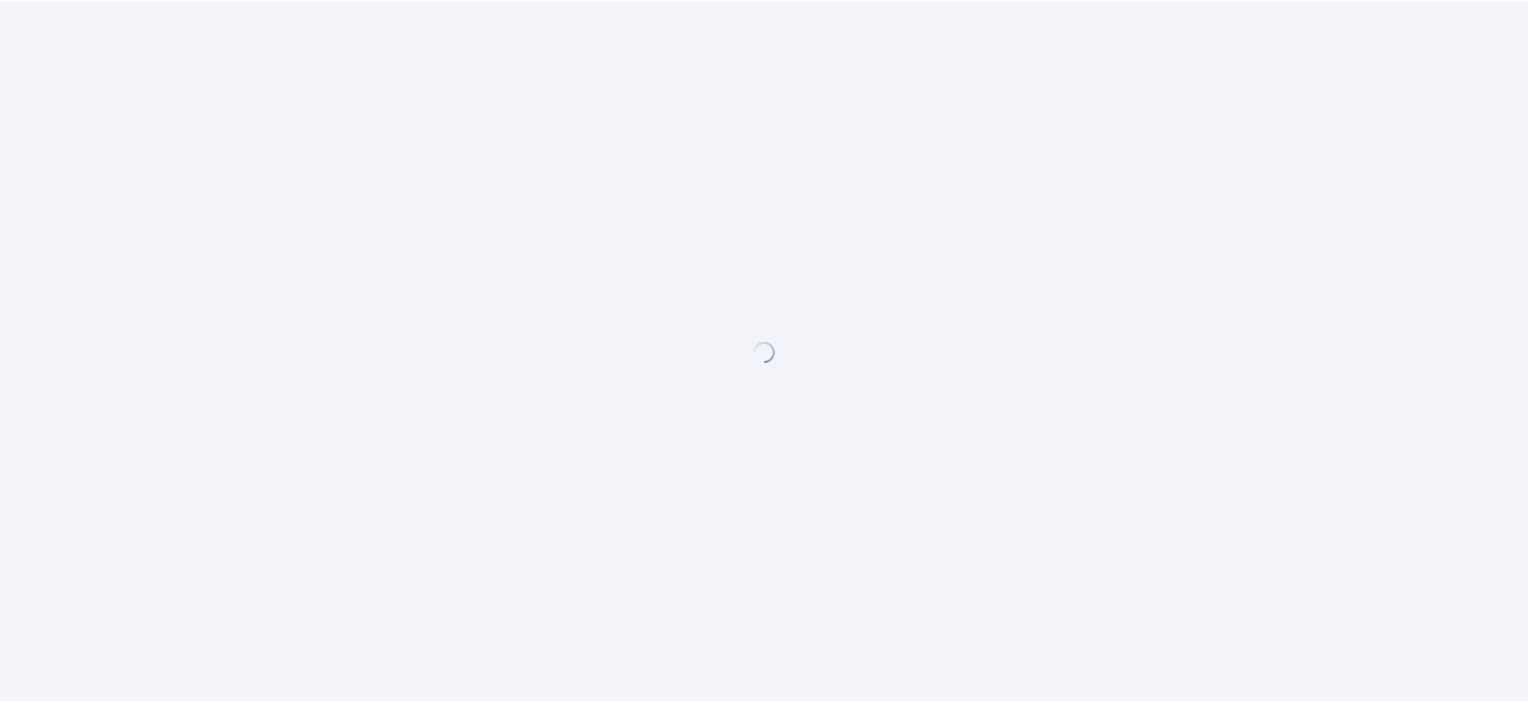 scroll, scrollTop: 0, scrollLeft: 0, axis: both 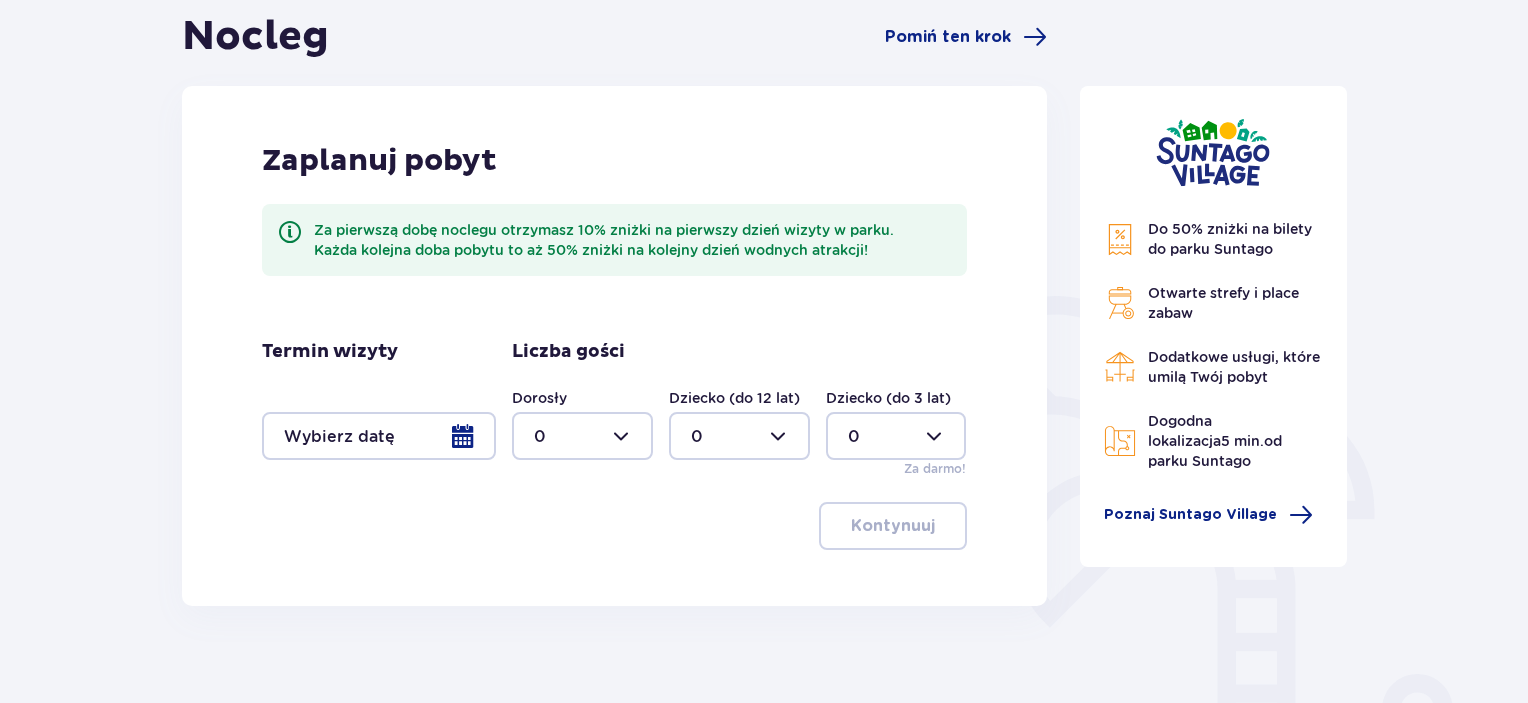 click at bounding box center [379, 436] 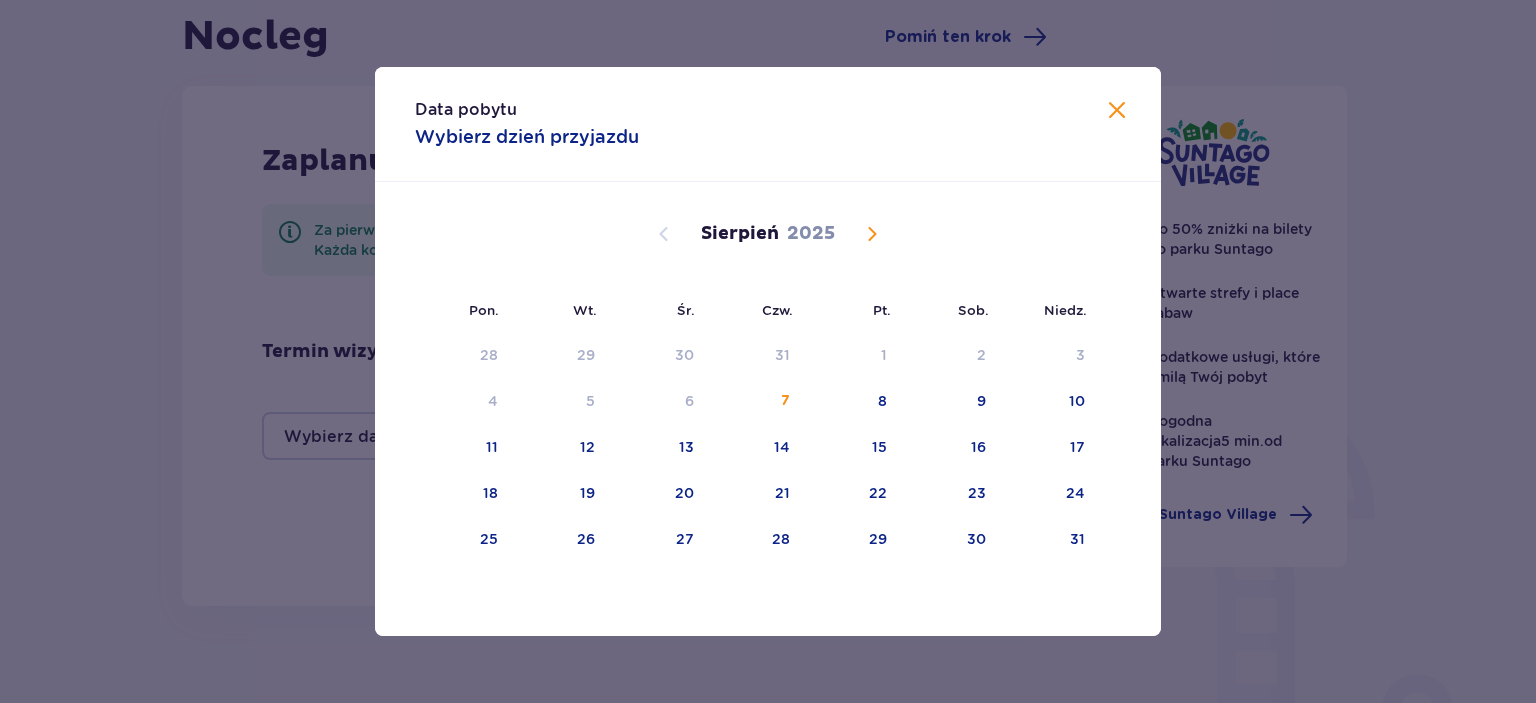 click at bounding box center [872, 234] 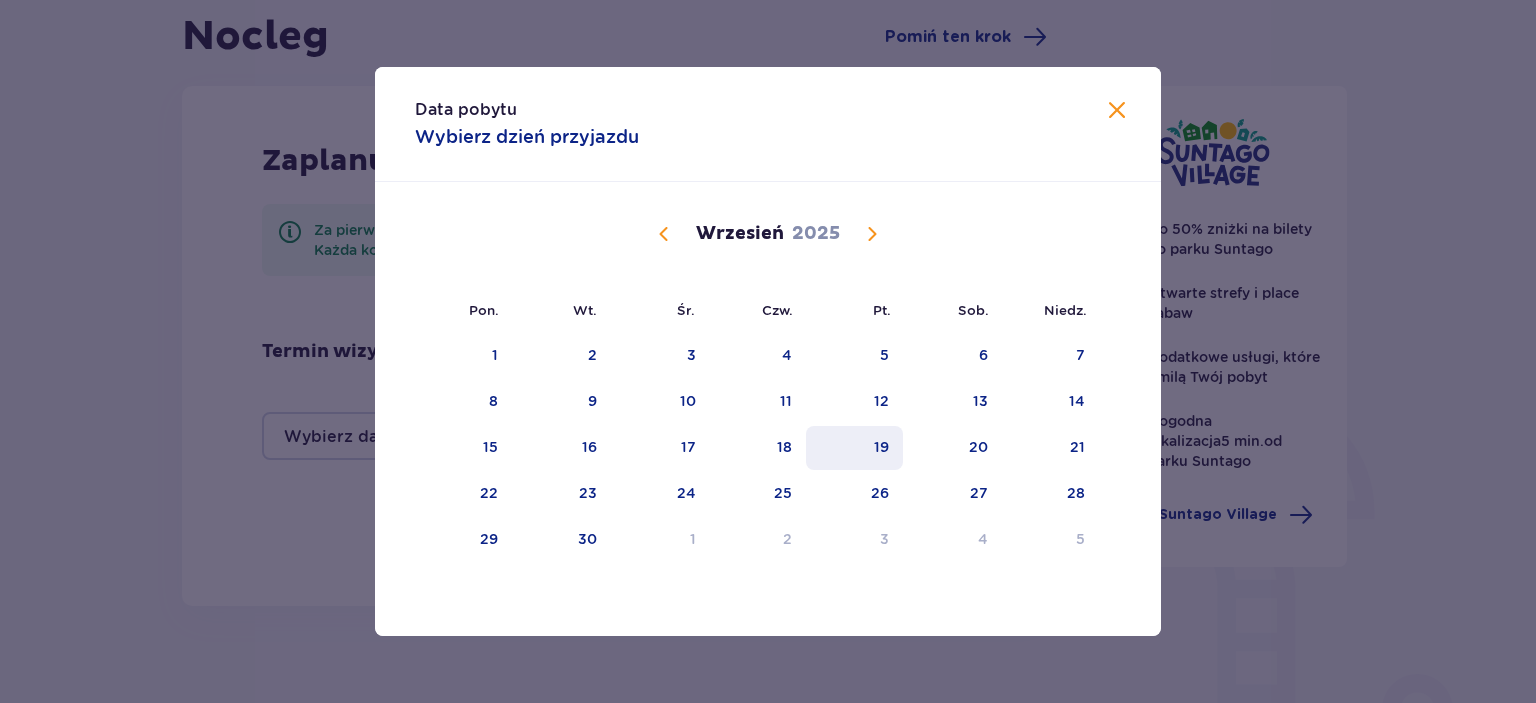 click on "19" at bounding box center (854, 448) 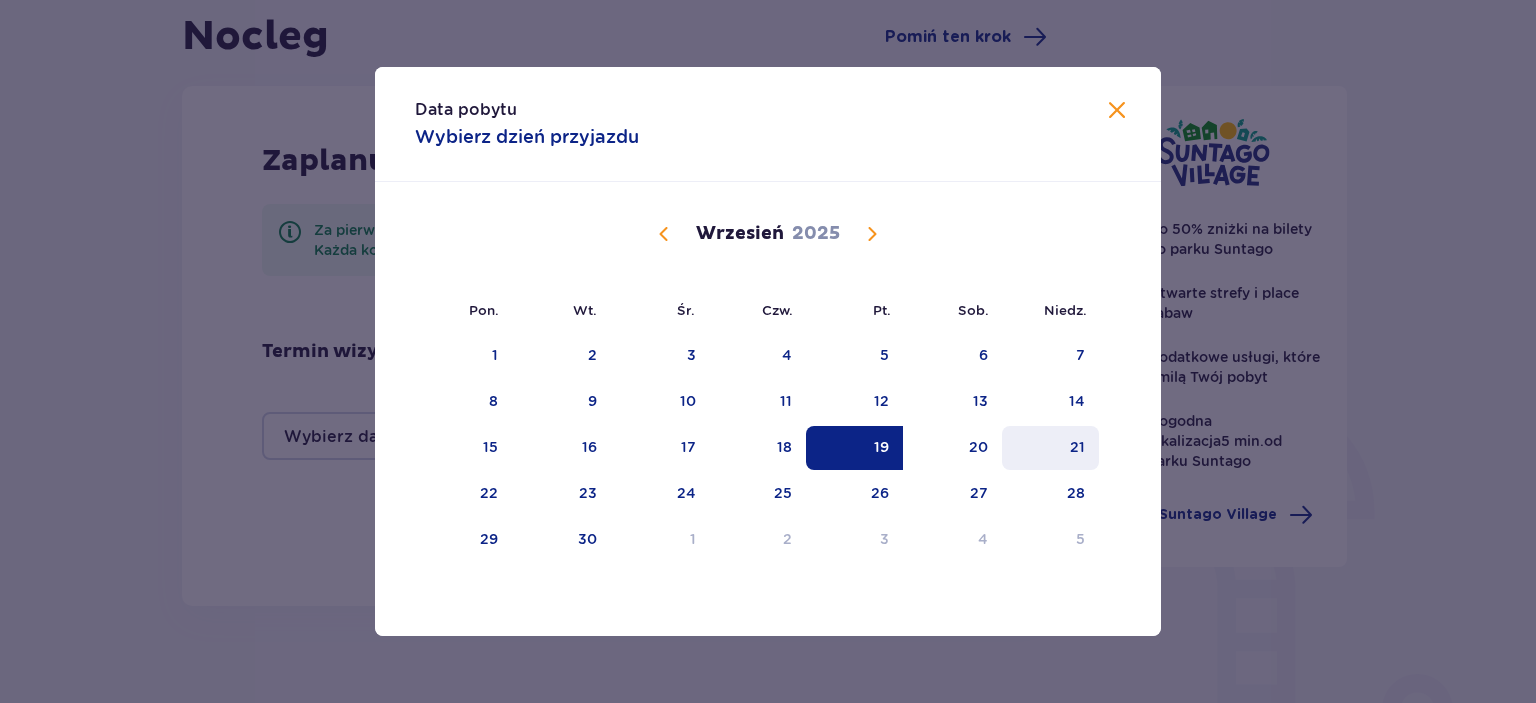 click on "21" at bounding box center [1077, 447] 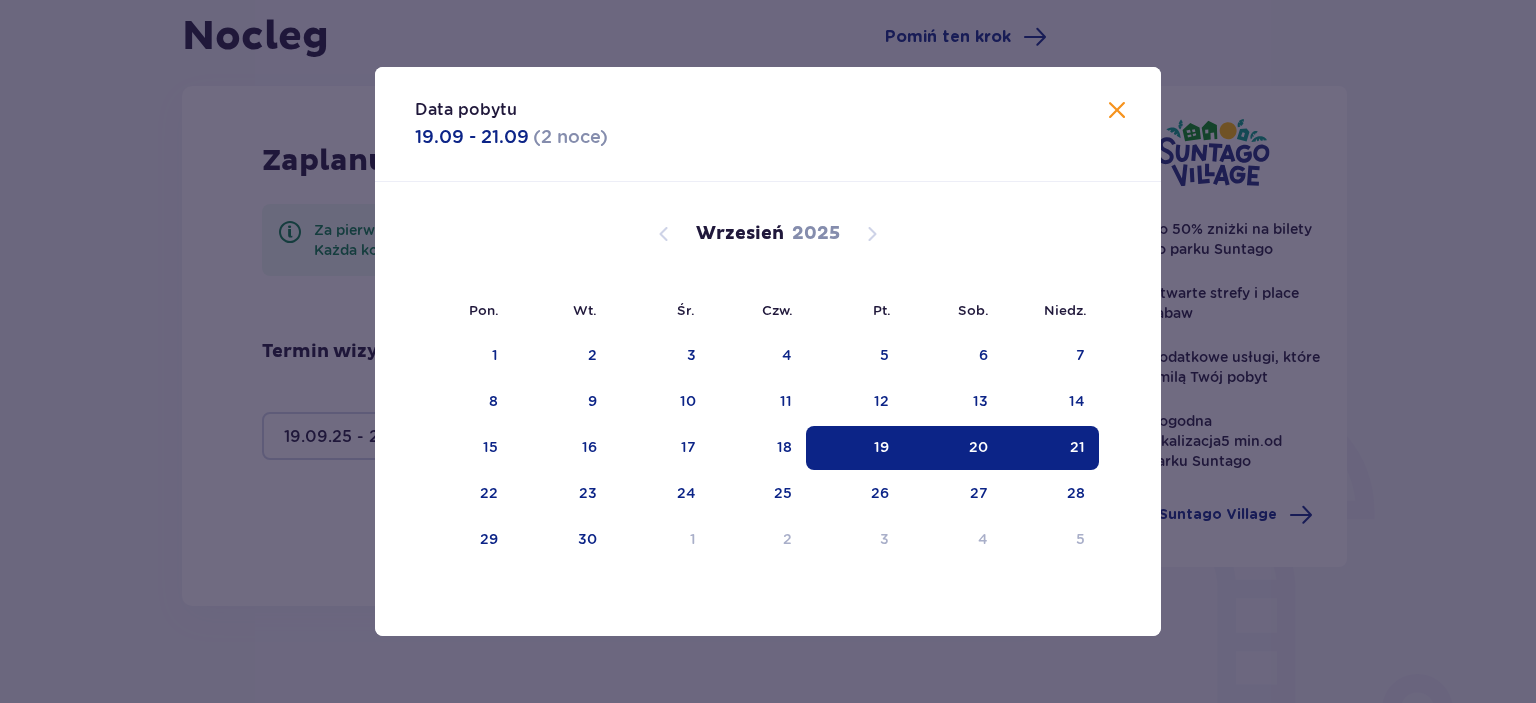 type on "19.09.25 - 21.09.25" 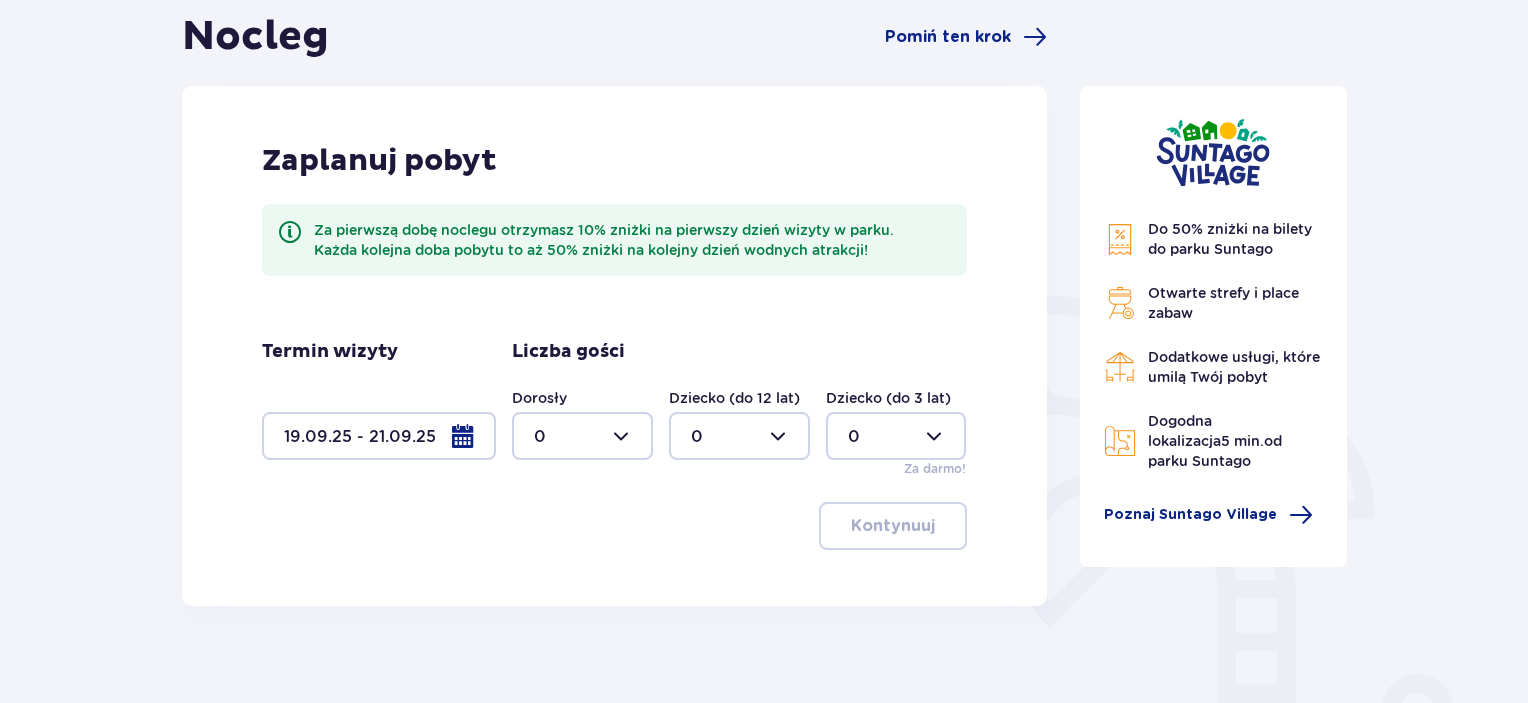 click at bounding box center [582, 436] 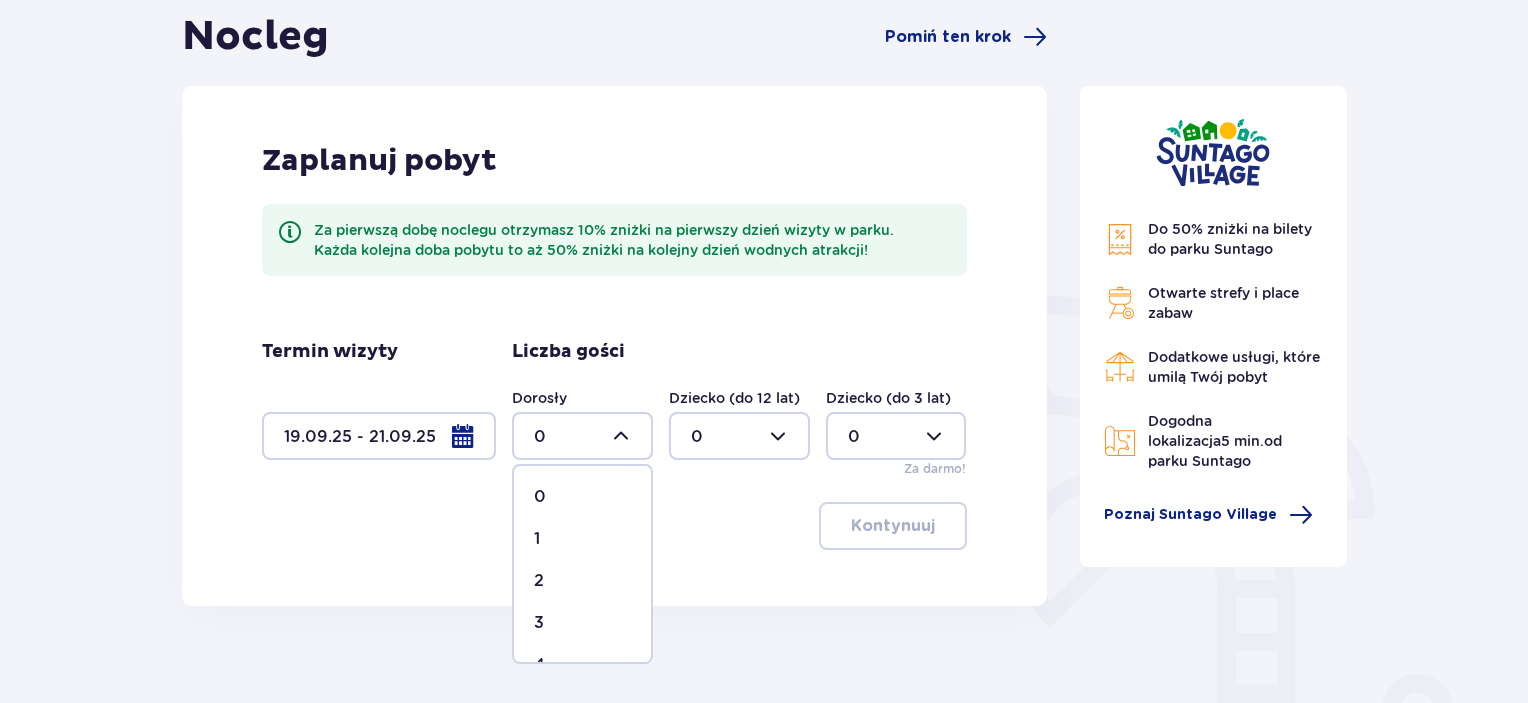 click on "2" at bounding box center (539, 581) 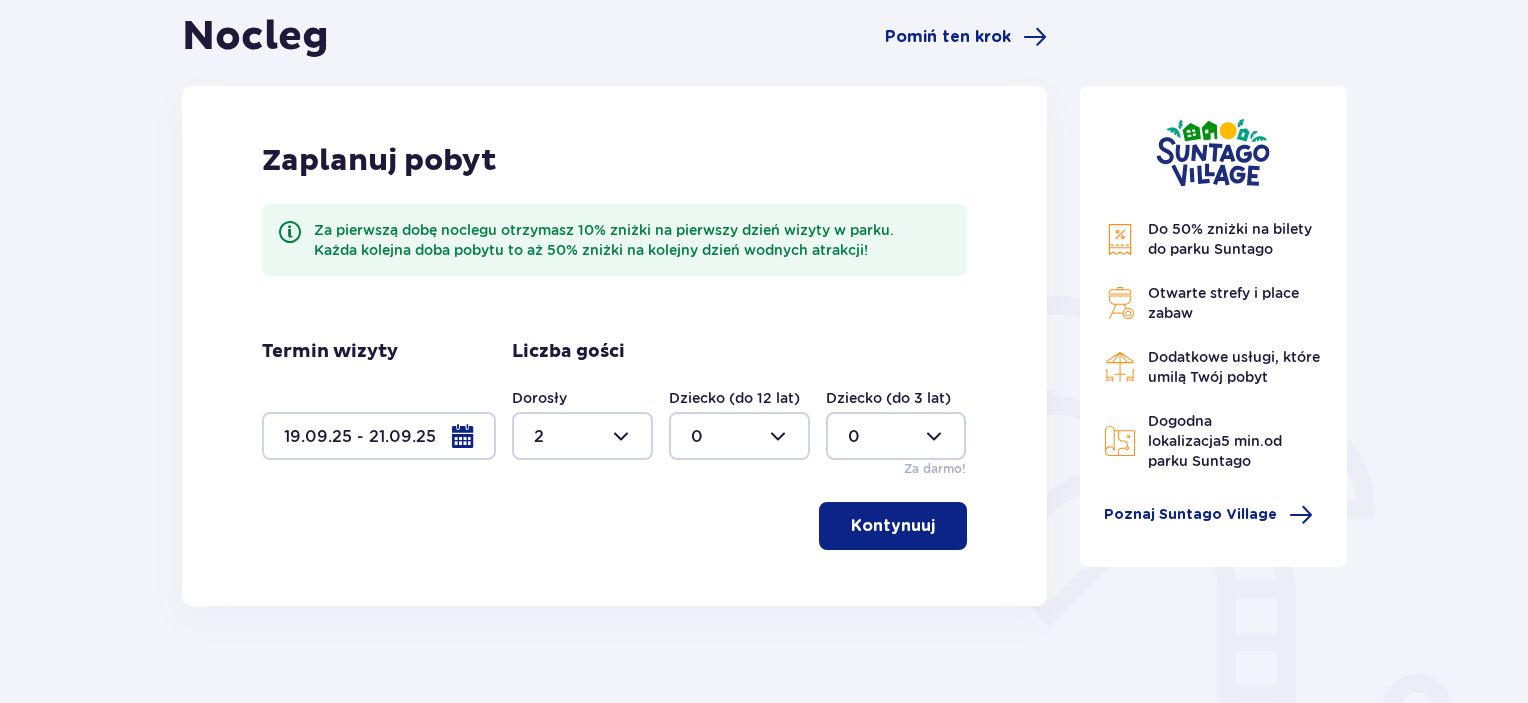 click on "Kontynuuj" at bounding box center (893, 526) 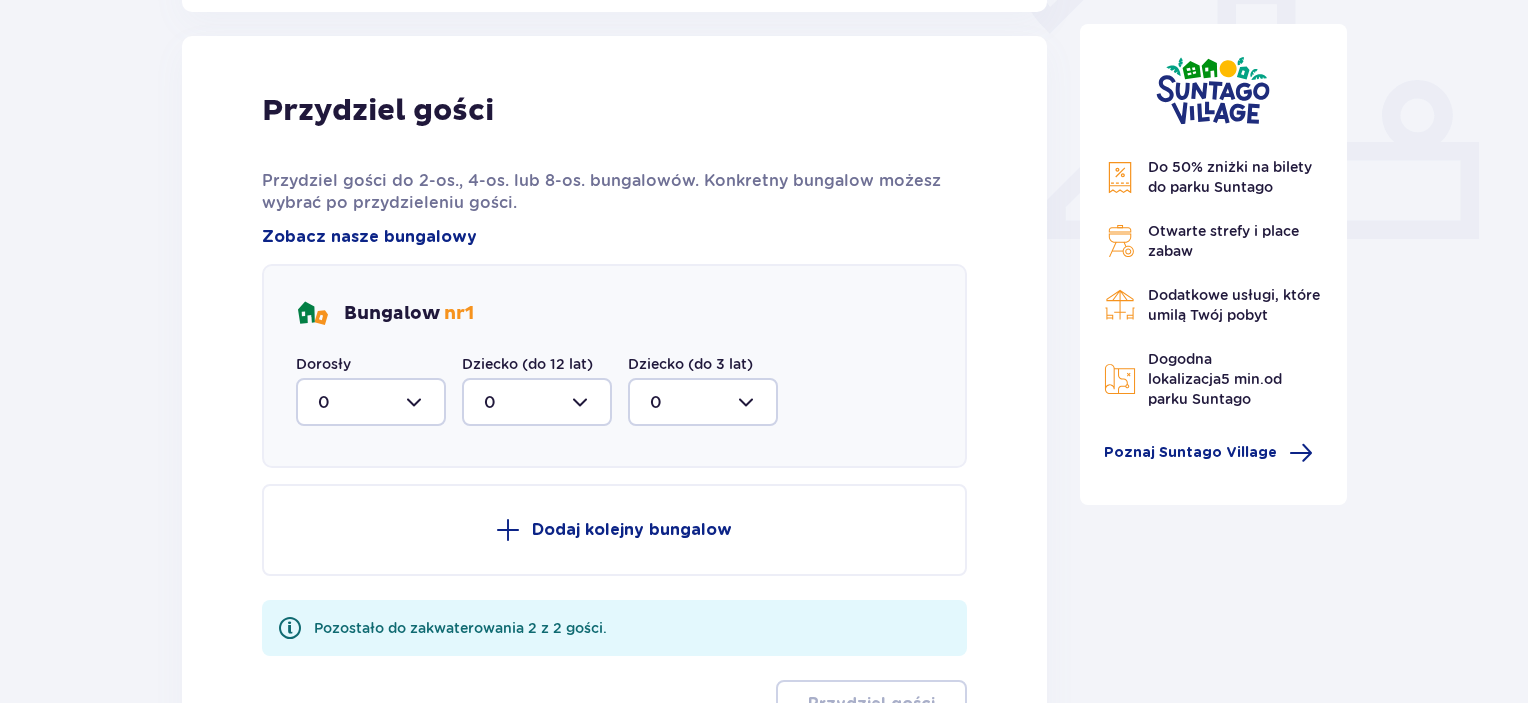 scroll, scrollTop: 806, scrollLeft: 0, axis: vertical 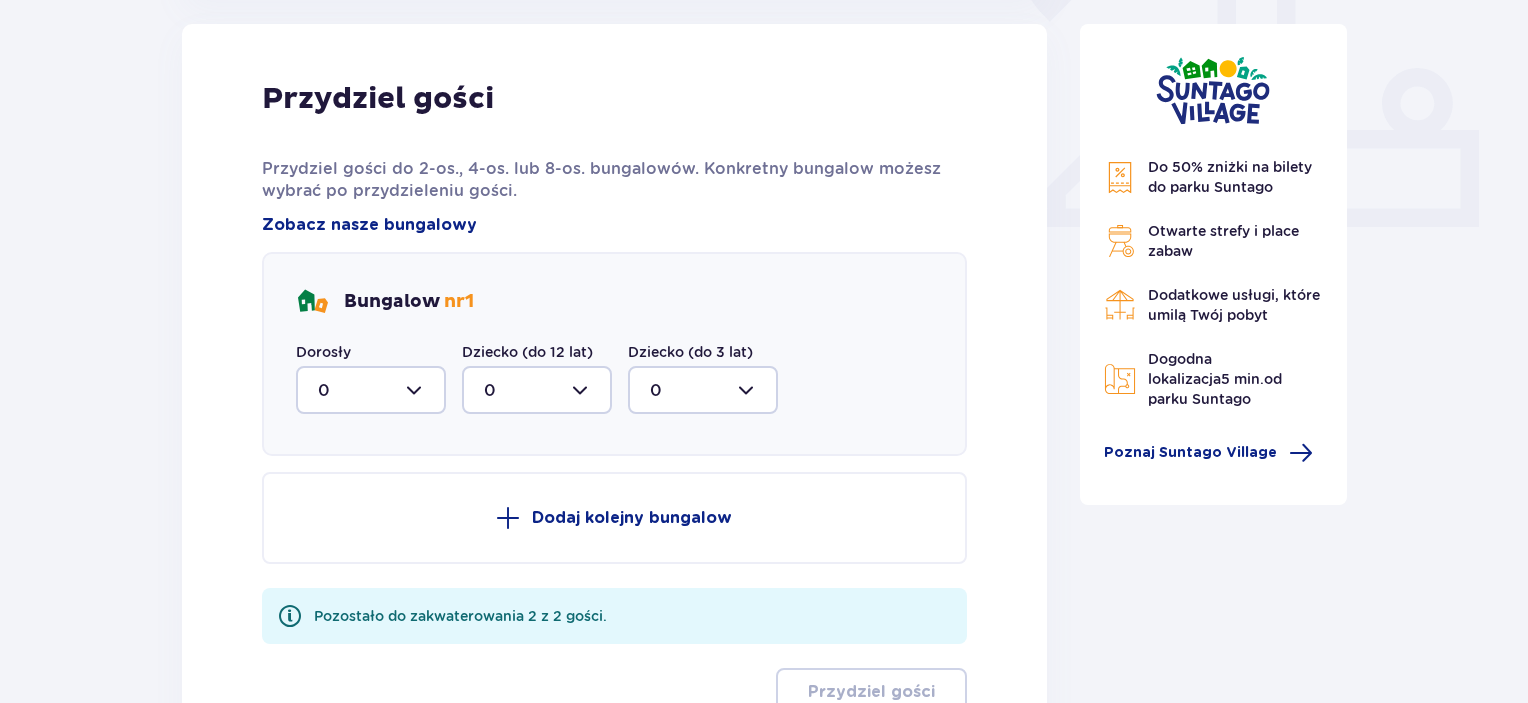 click at bounding box center (371, 390) 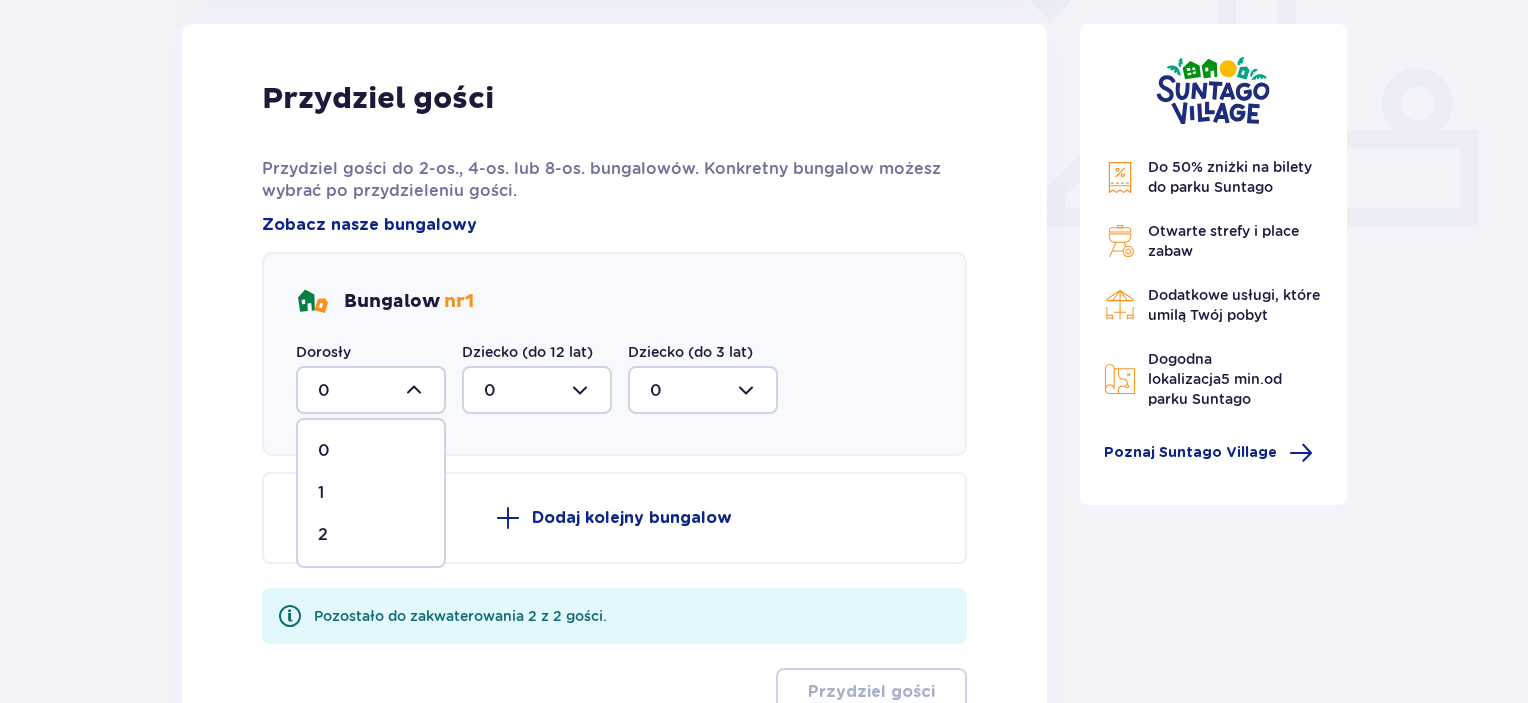 click on "2" at bounding box center (323, 535) 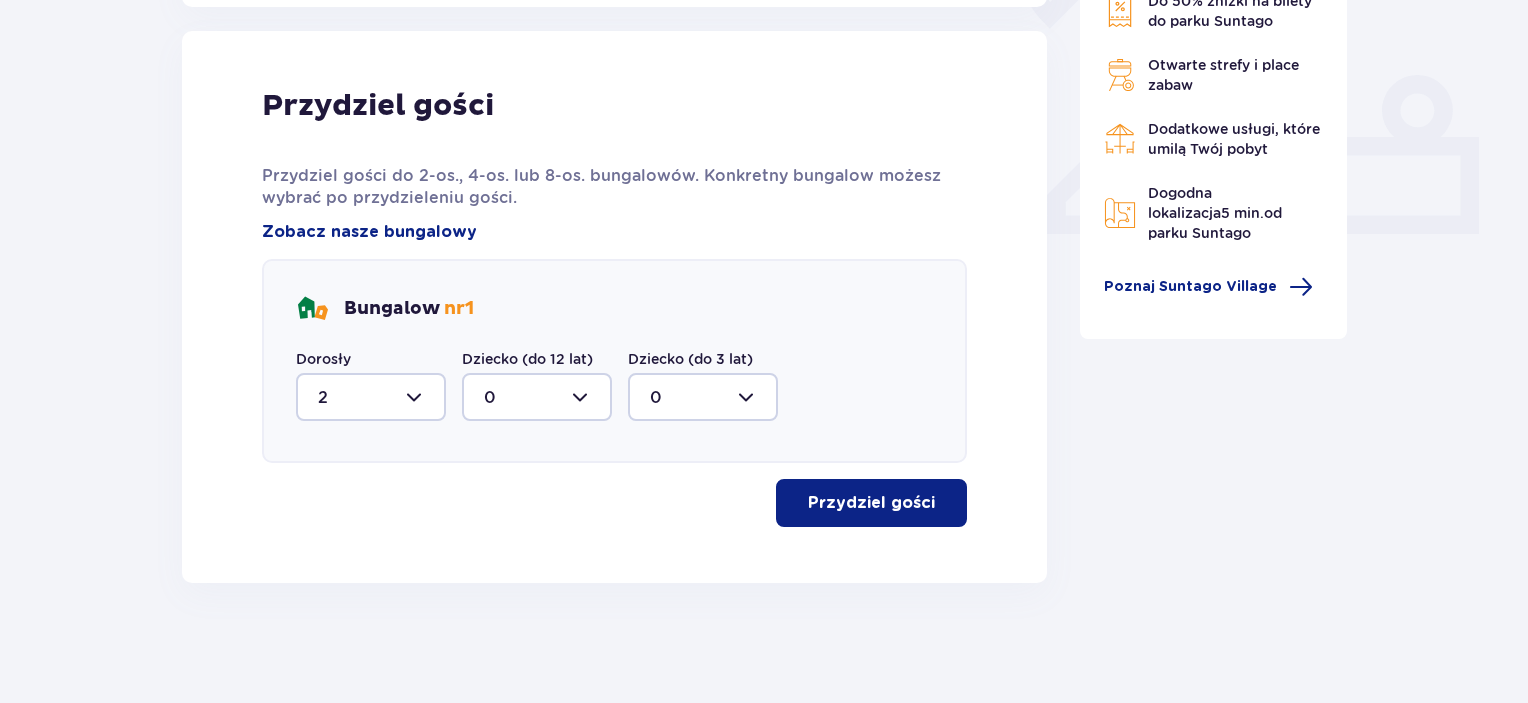 scroll, scrollTop: 798, scrollLeft: 0, axis: vertical 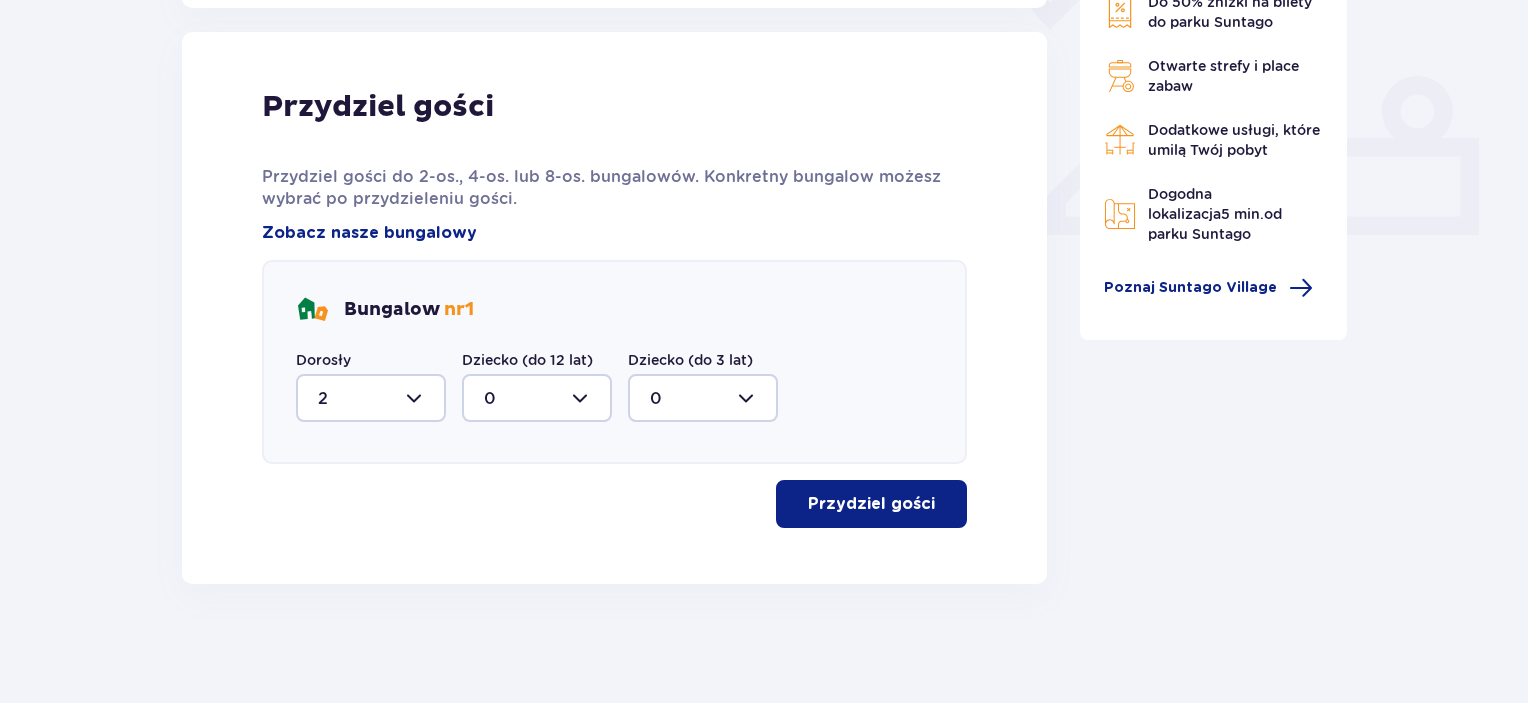 click on "Przydziel gości" at bounding box center [871, 504] 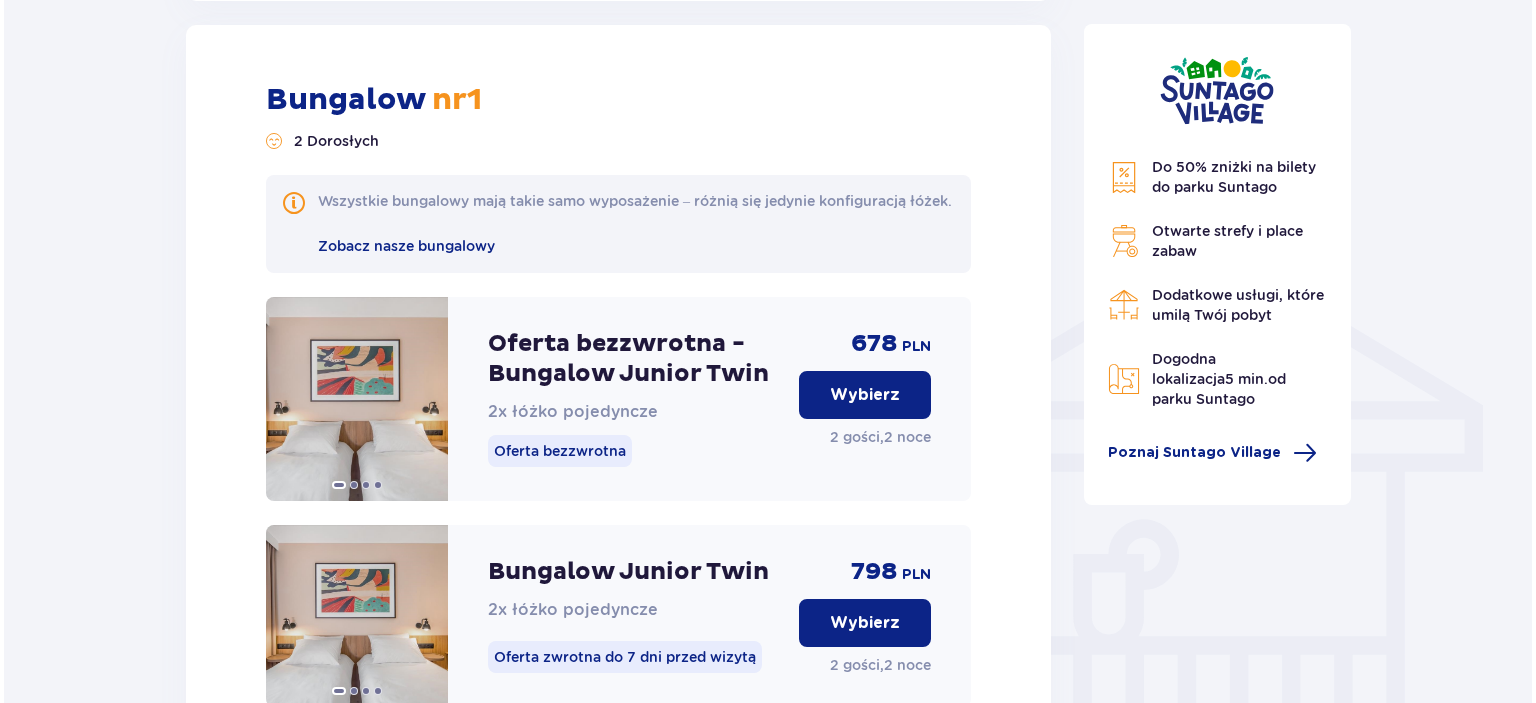 scroll, scrollTop: 1481, scrollLeft: 0, axis: vertical 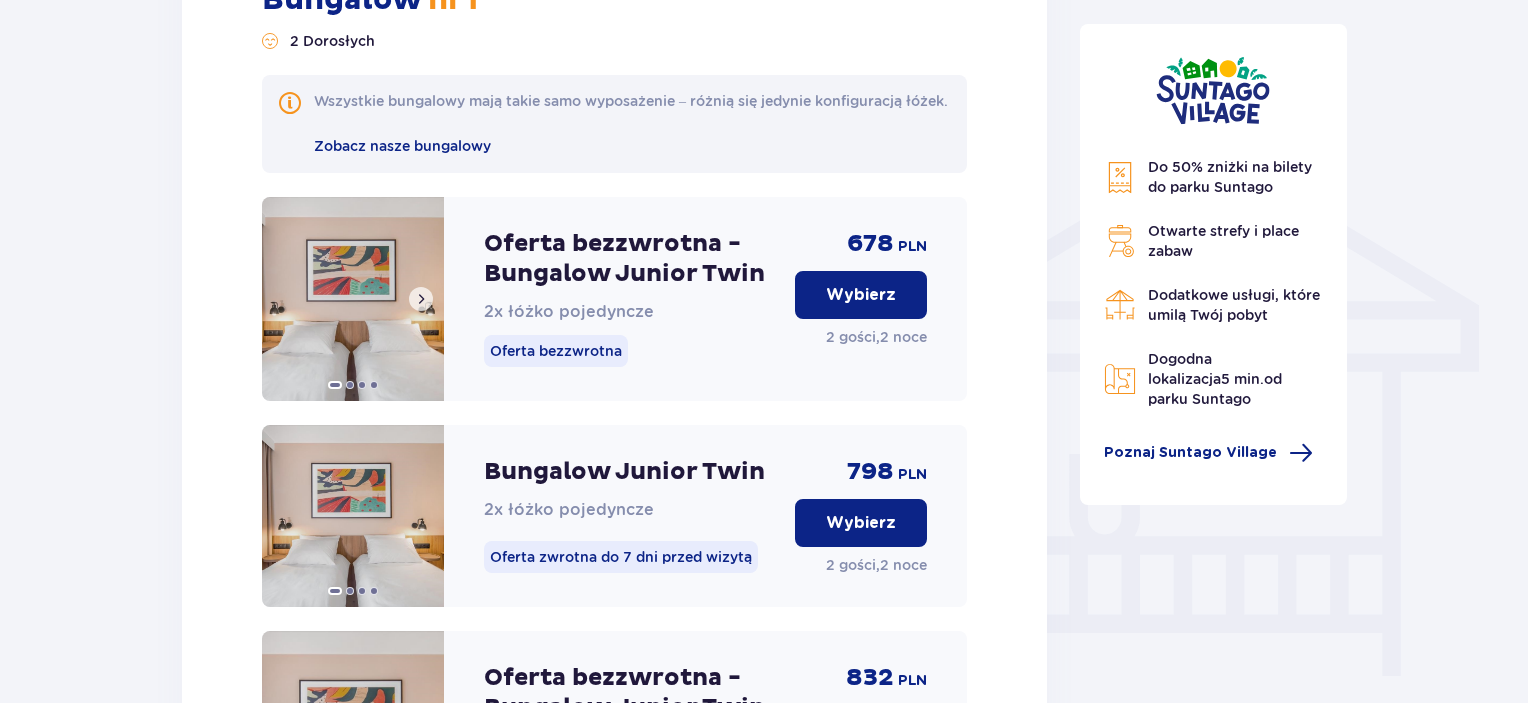 click at bounding box center [421, 299] 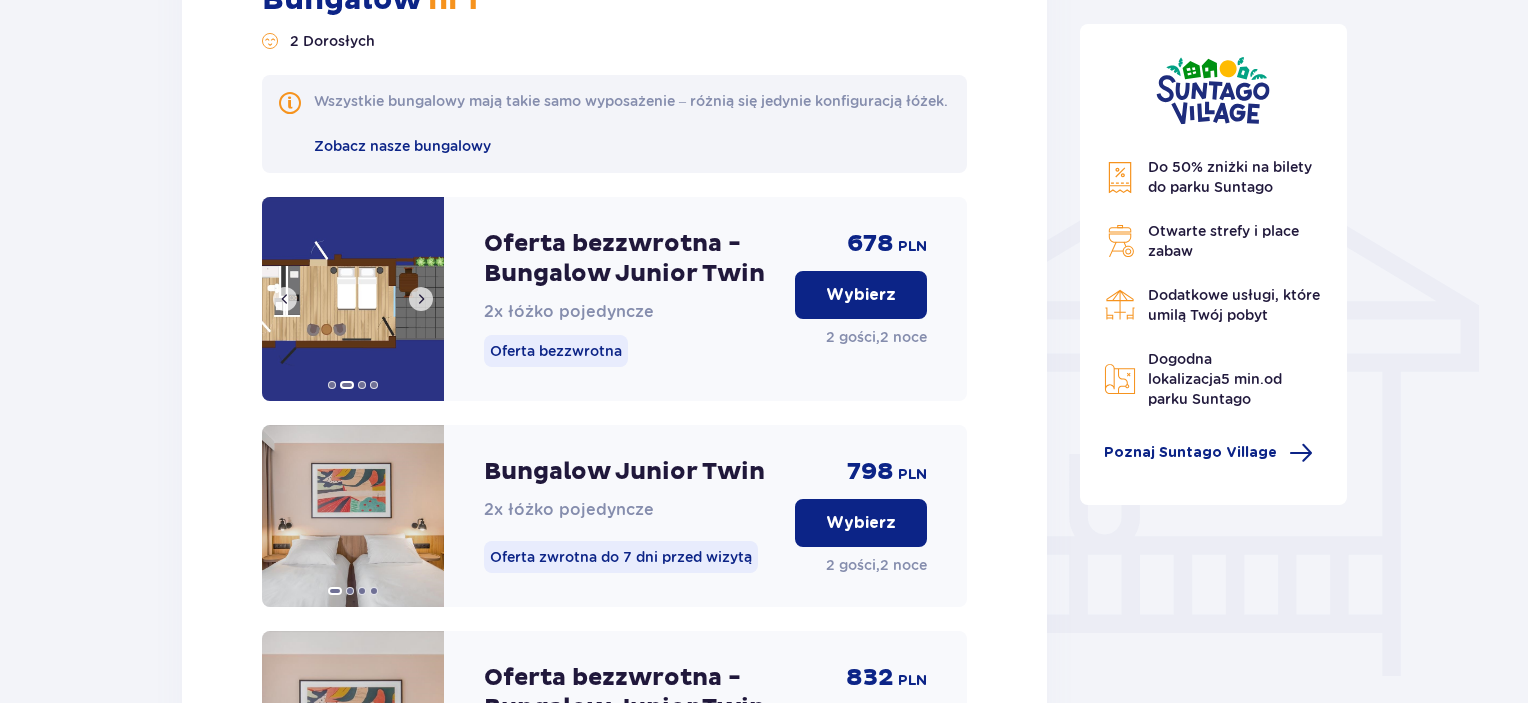 click at bounding box center (421, 299) 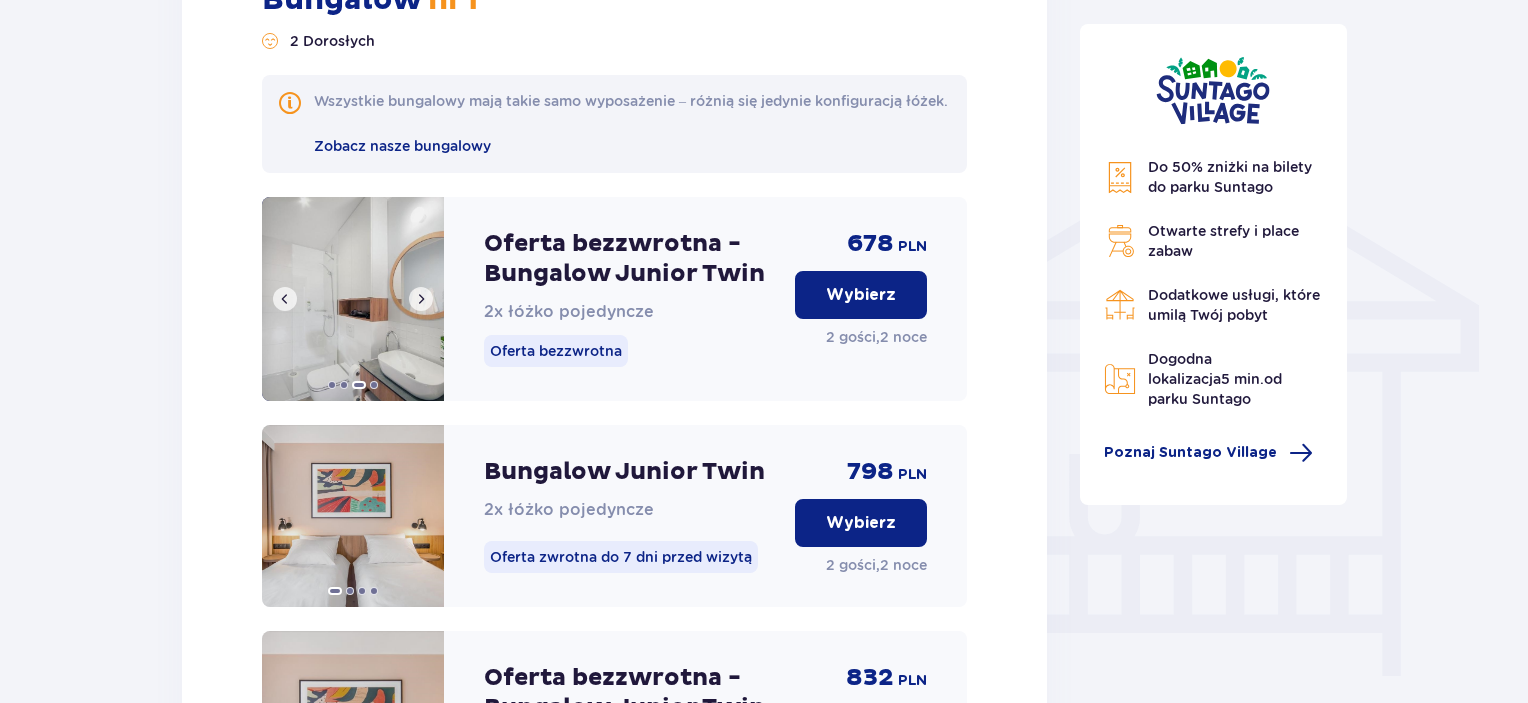 click at bounding box center [353, 299] 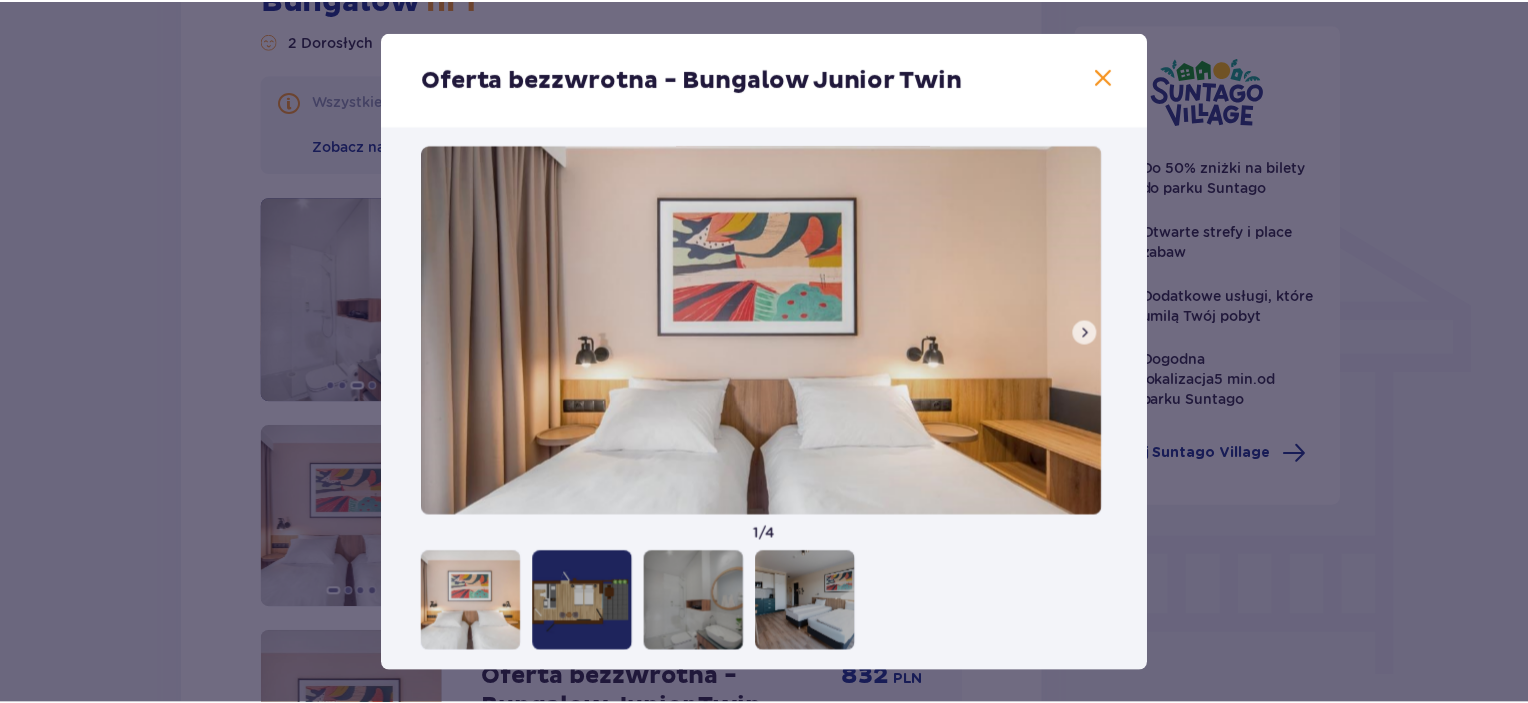 scroll, scrollTop: 40, scrollLeft: 0, axis: vertical 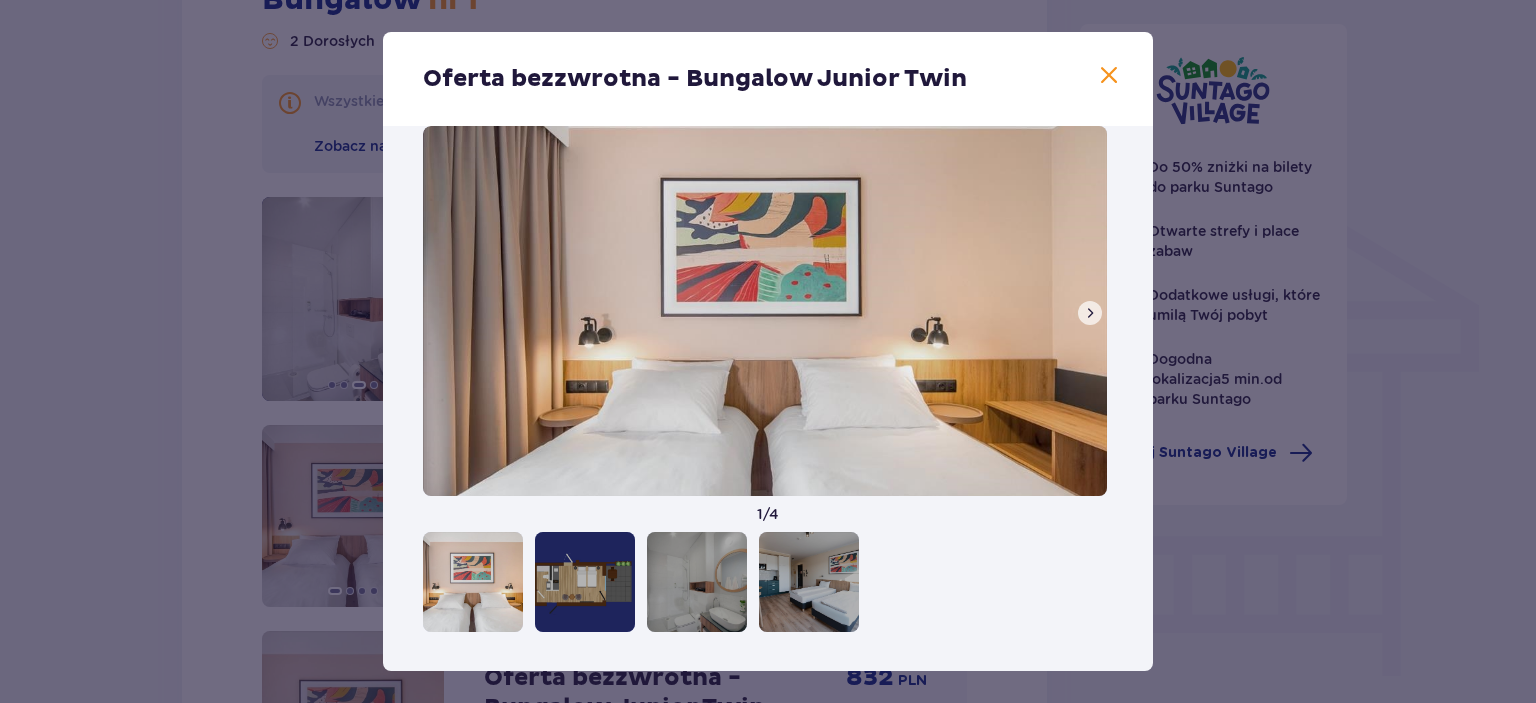 click at bounding box center (585, 582) 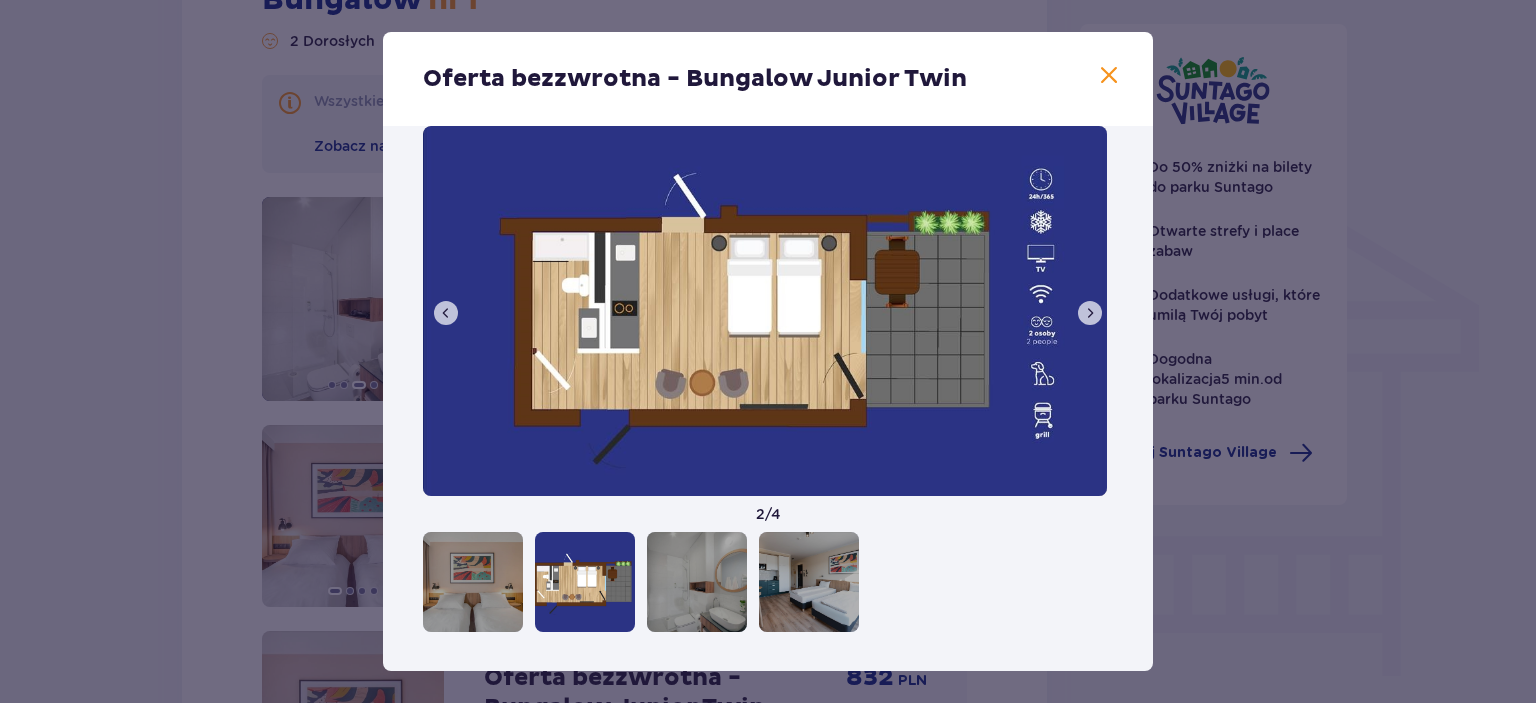 click at bounding box center (585, 582) 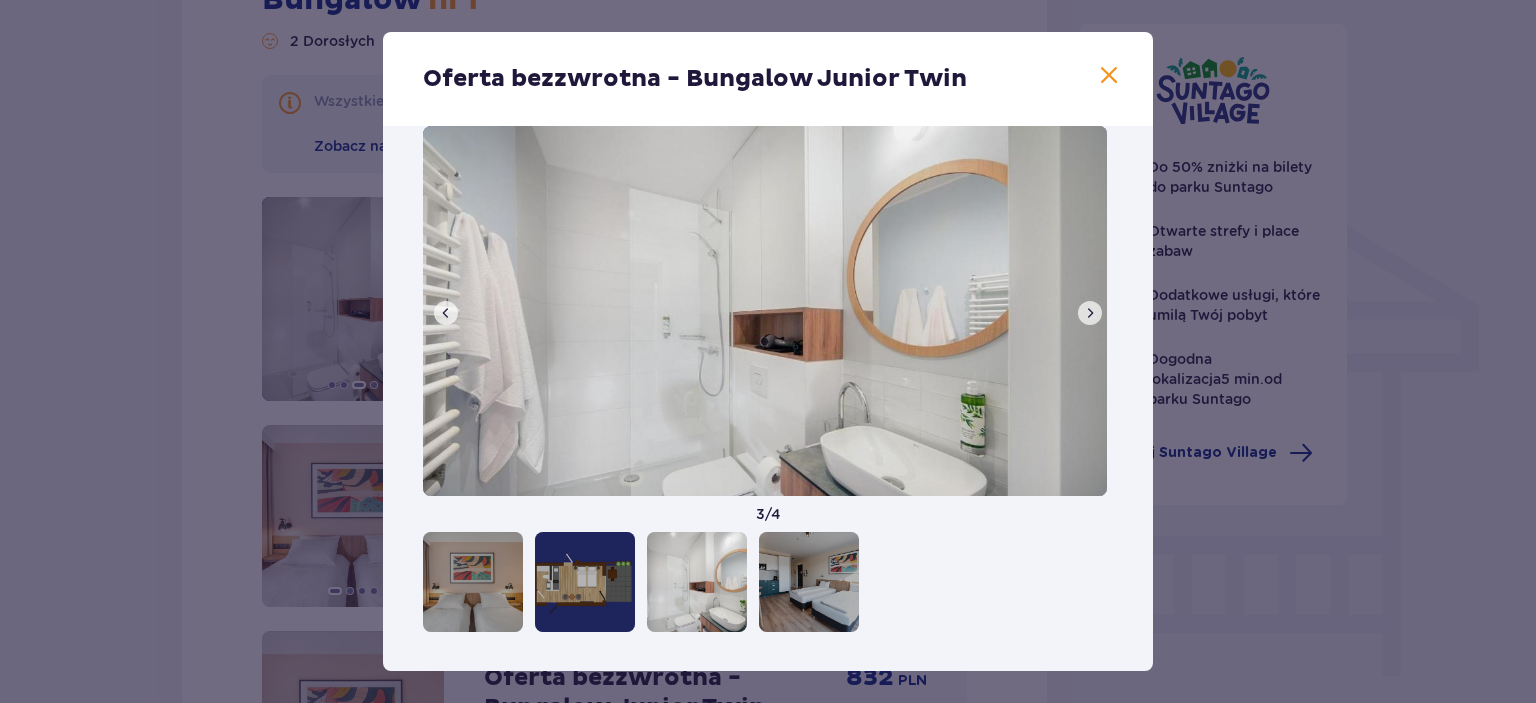click at bounding box center (809, 582) 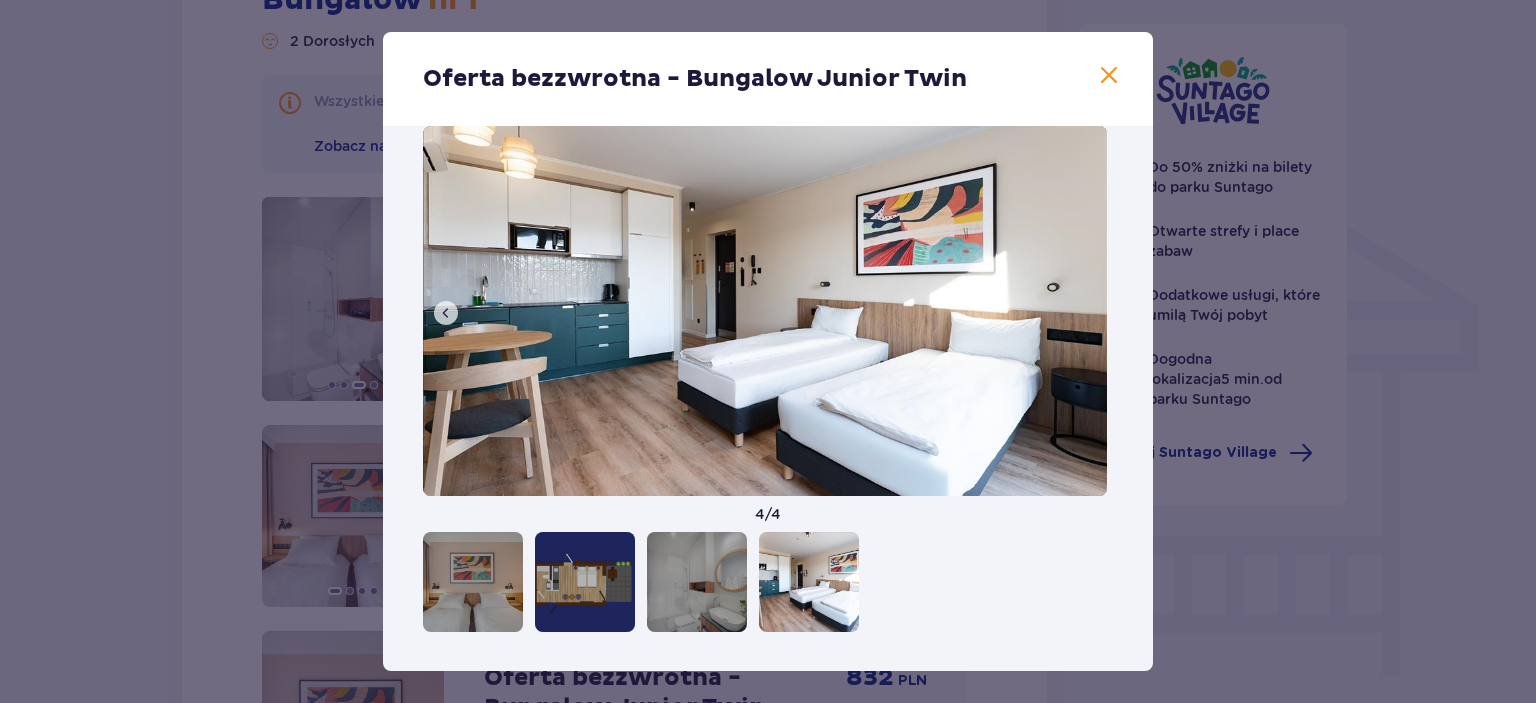 click on "Oferta bezzwrotna - Bungalow Junior Twin 4  /  4" at bounding box center (768, 351) 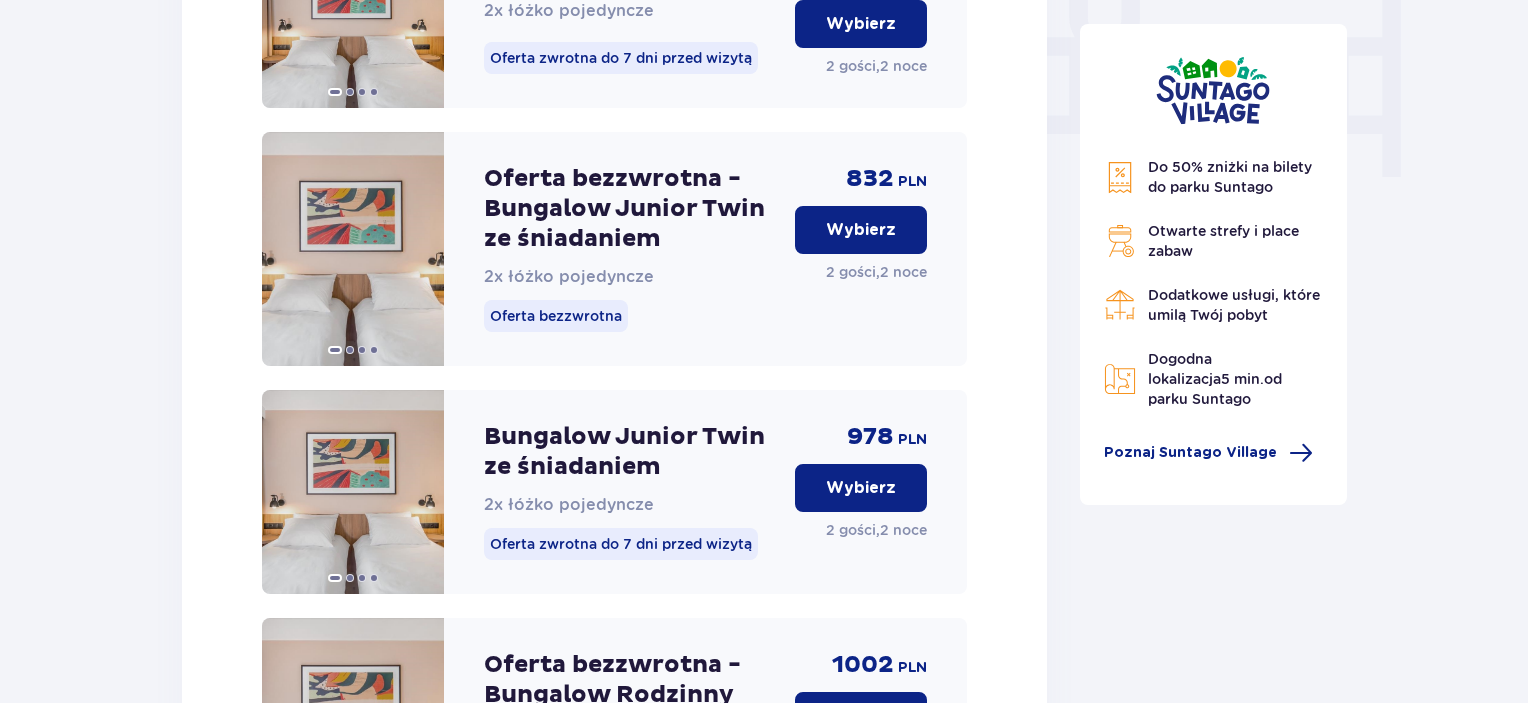 scroll, scrollTop: 1981, scrollLeft: 0, axis: vertical 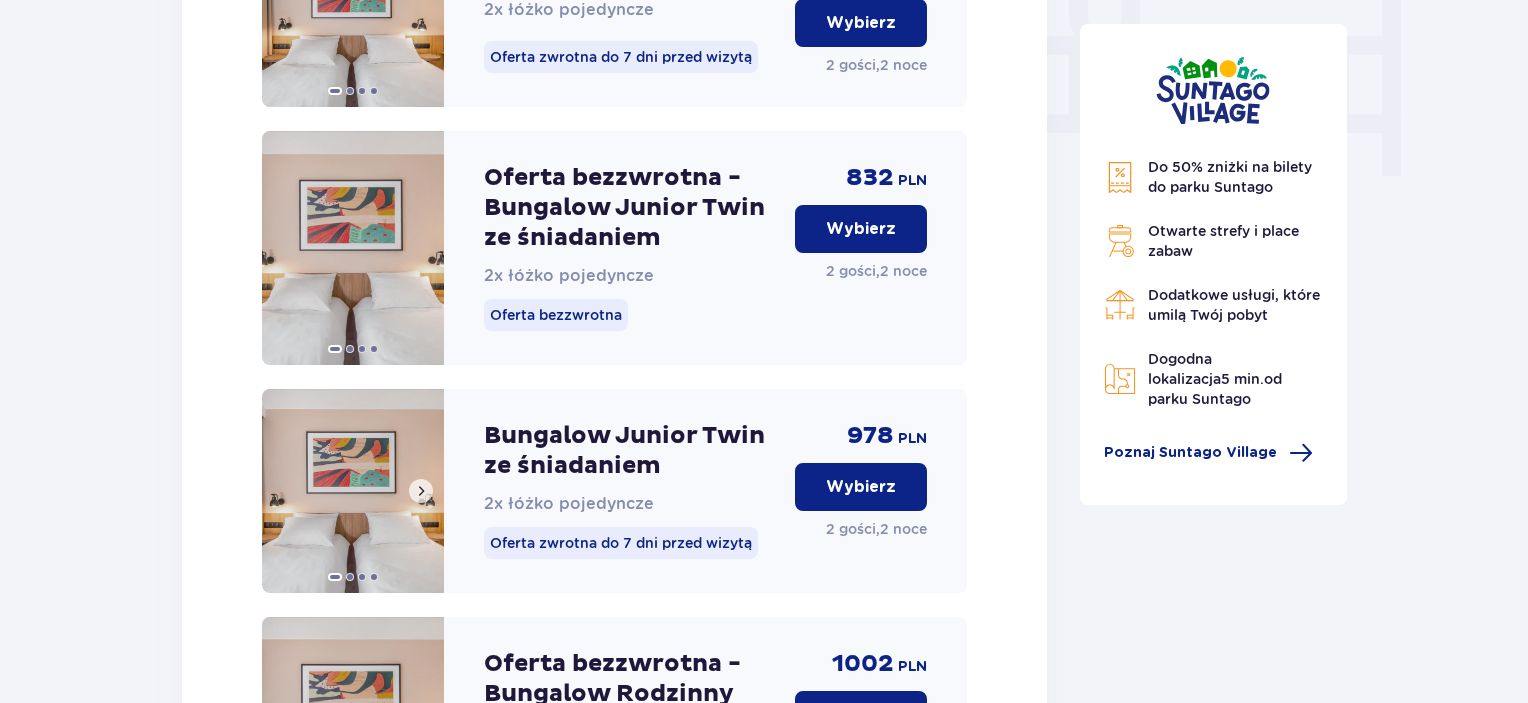 click at bounding box center [353, 491] 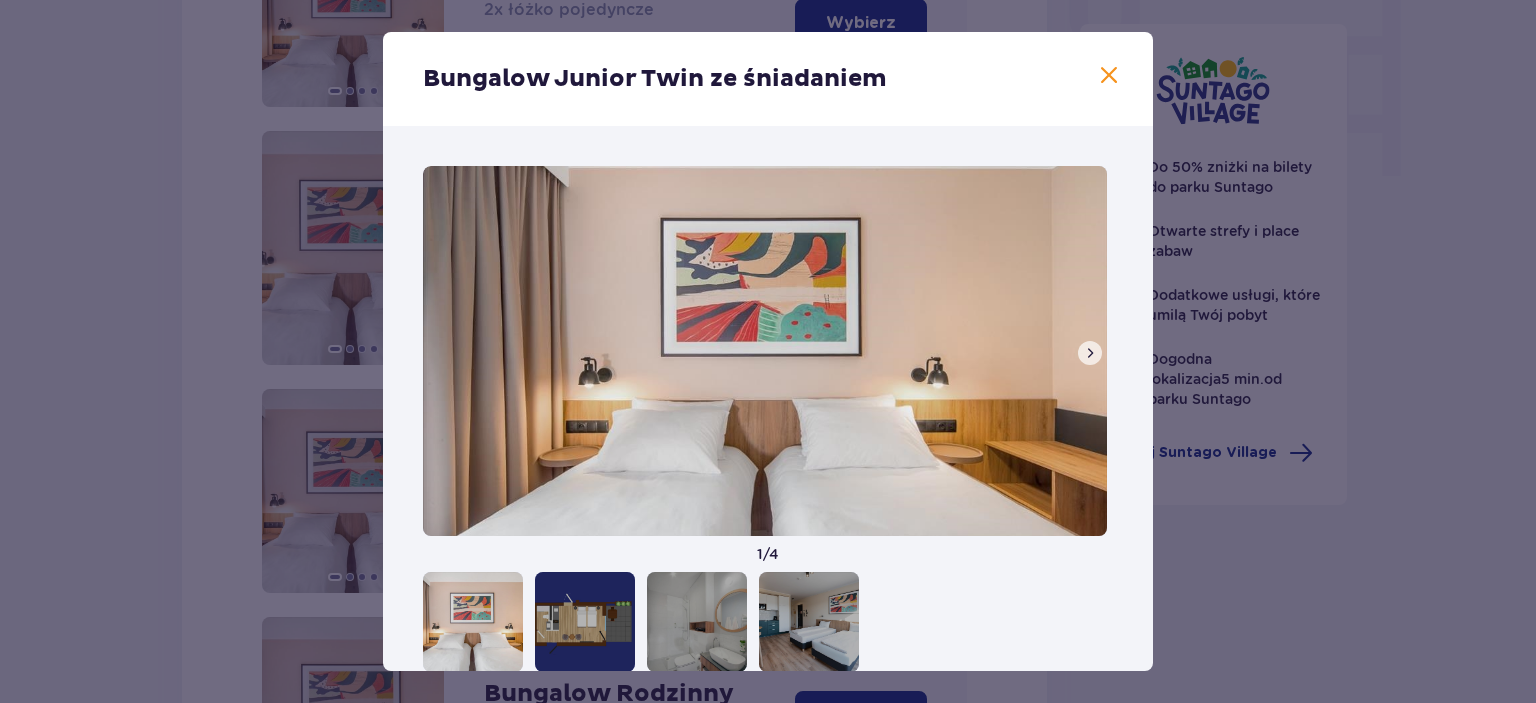 click at bounding box center (1090, 353) 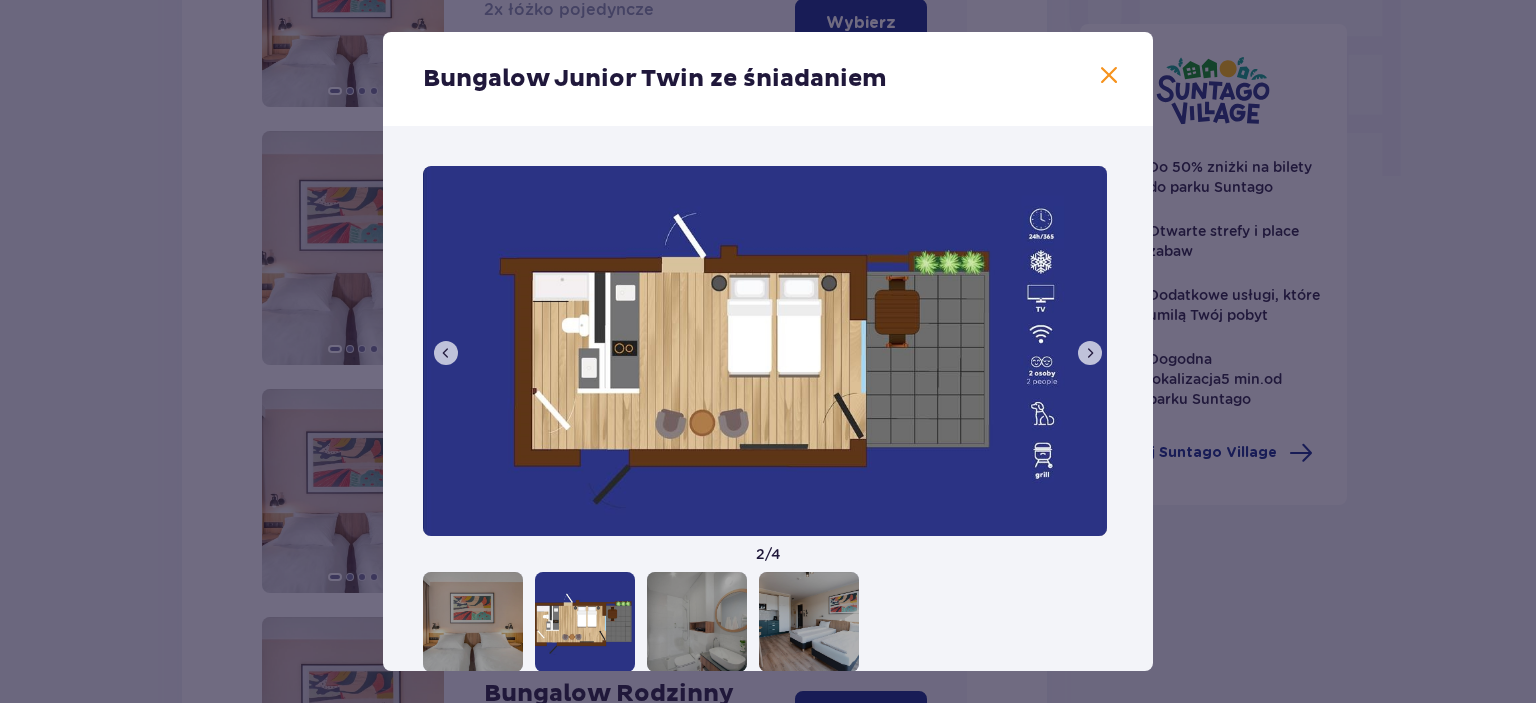 click at bounding box center (1090, 353) 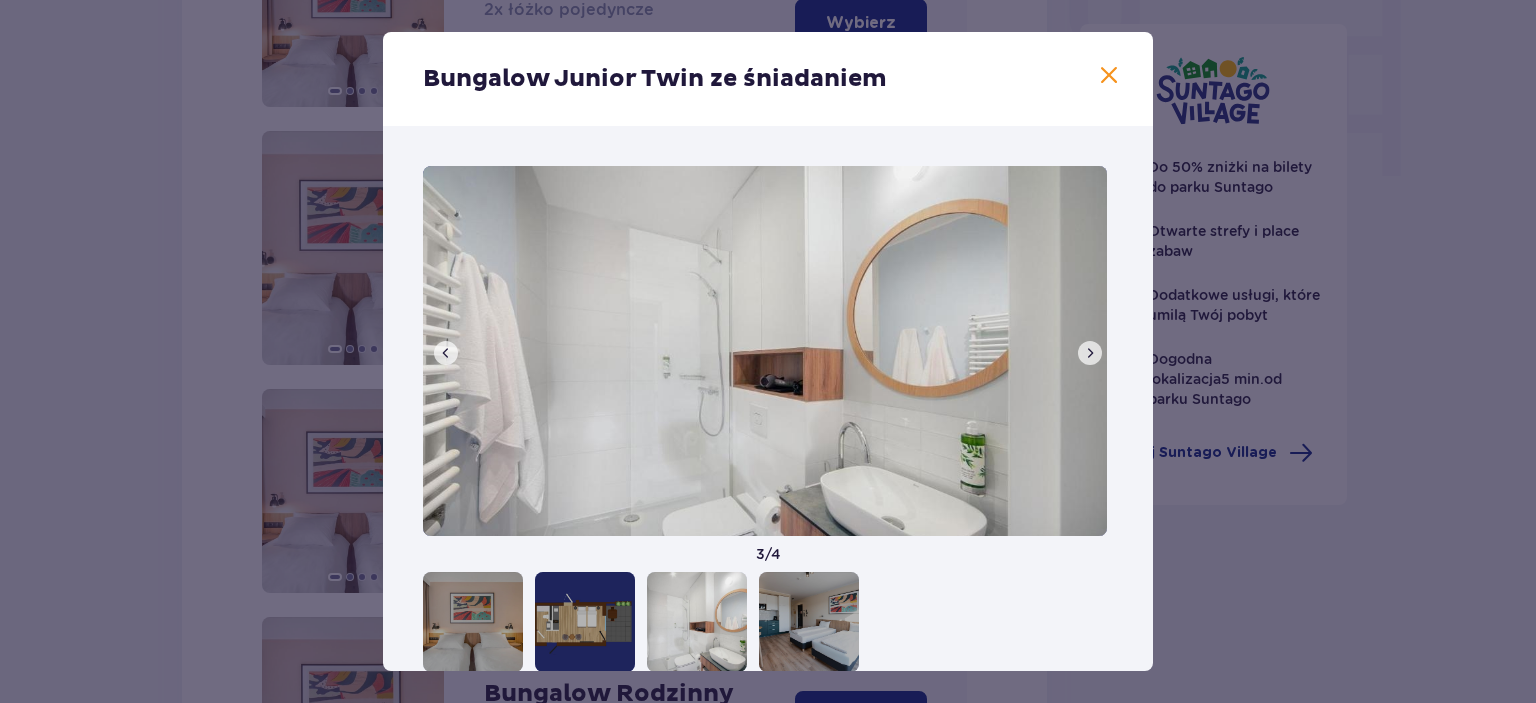 click on "Bungalow Junior Twin ze śniadaniem 3  /  4" at bounding box center (768, 351) 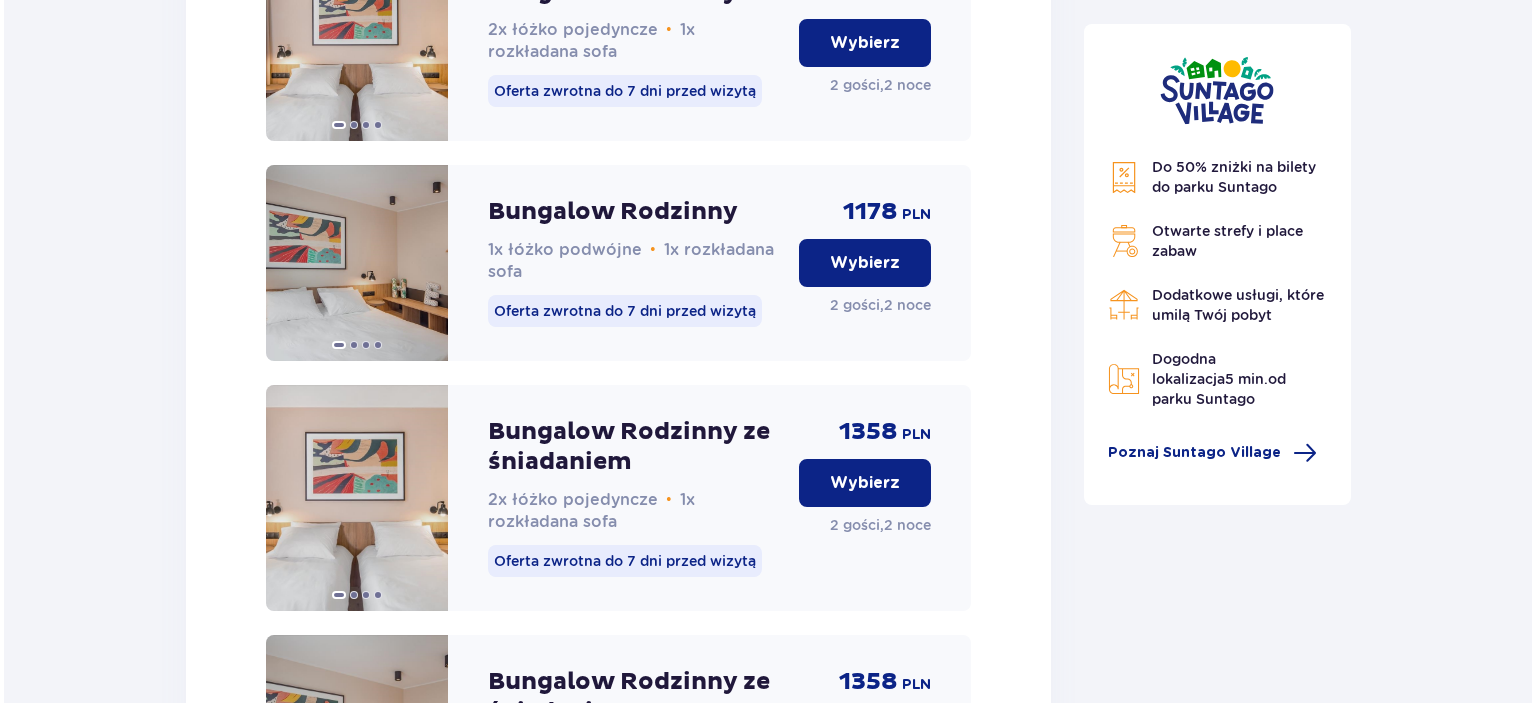 scroll, scrollTop: 3712, scrollLeft: 0, axis: vertical 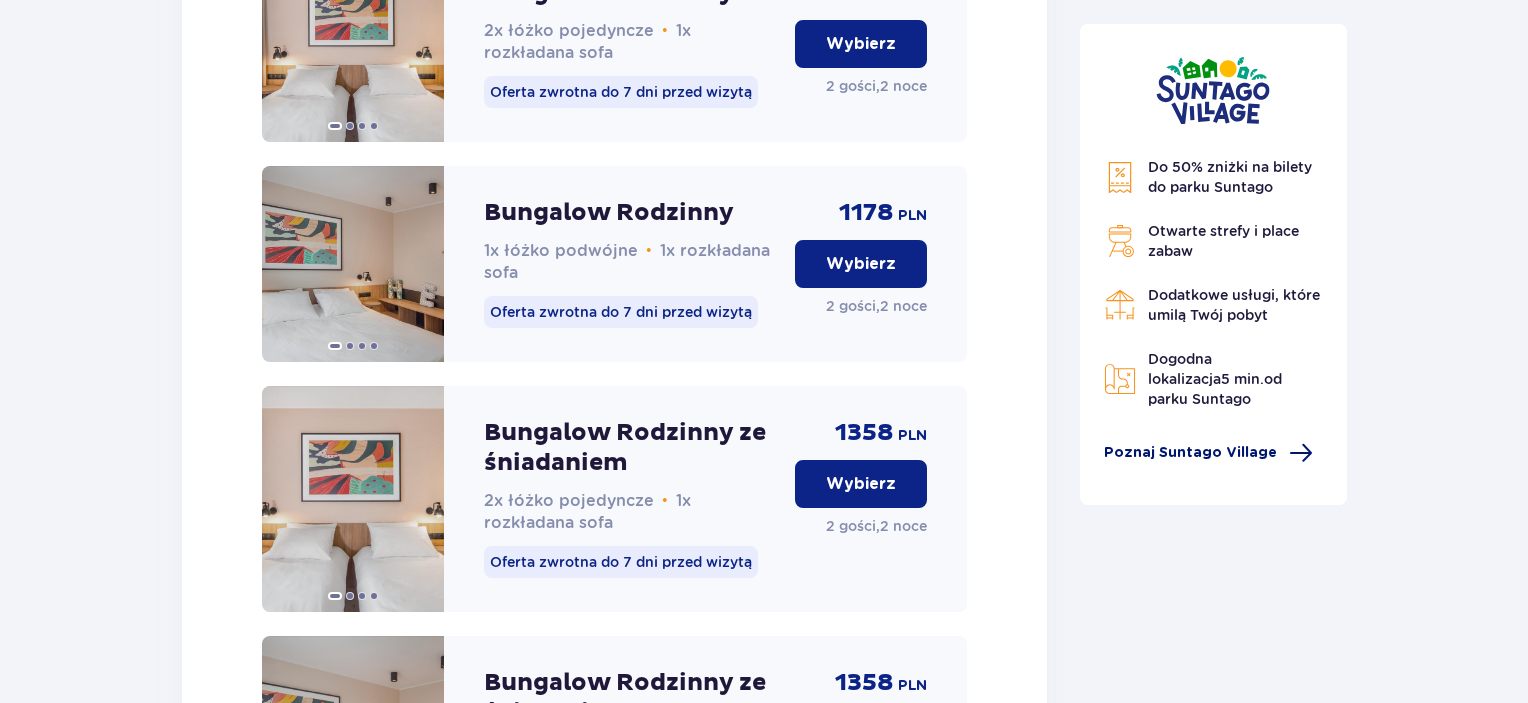 click on "Poznaj Suntago Village" at bounding box center [1190, 453] 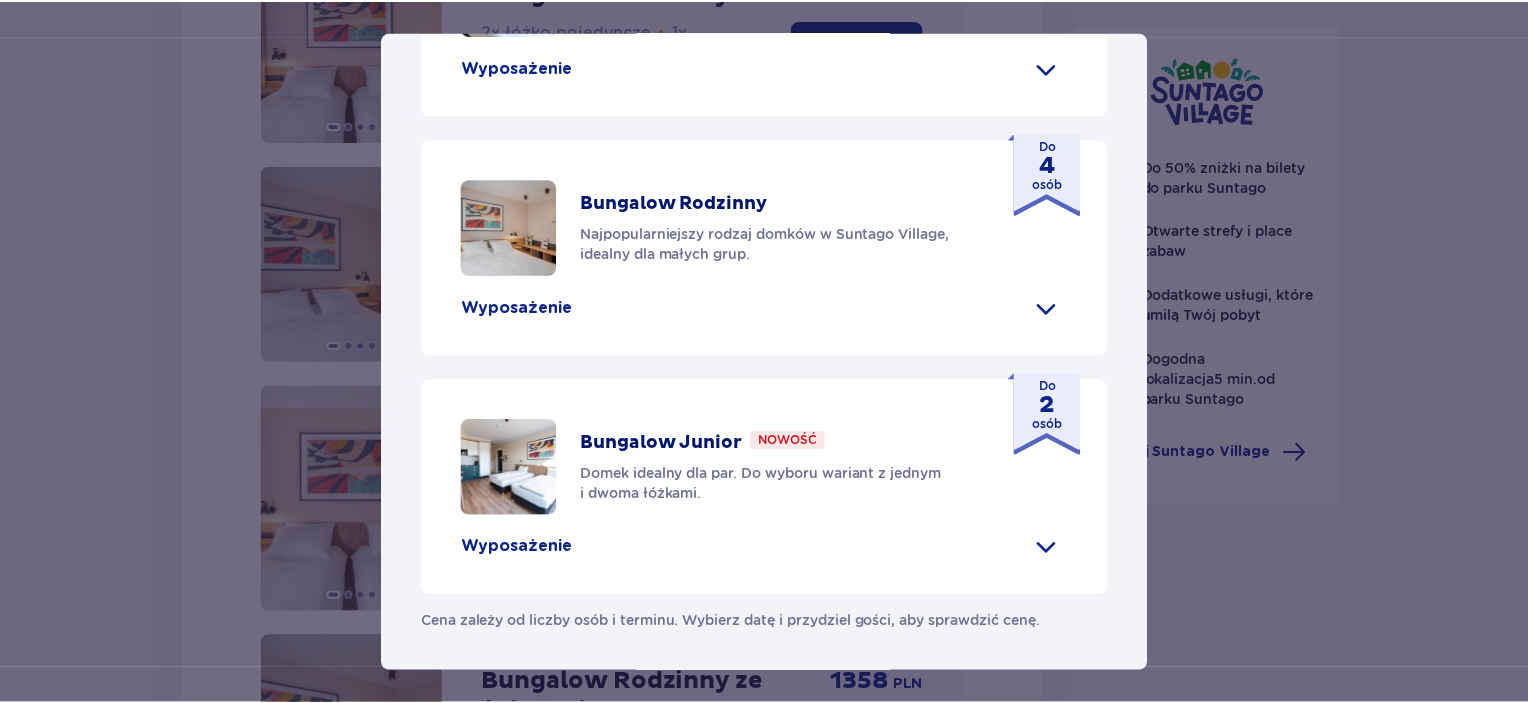scroll, scrollTop: 1039, scrollLeft: 0, axis: vertical 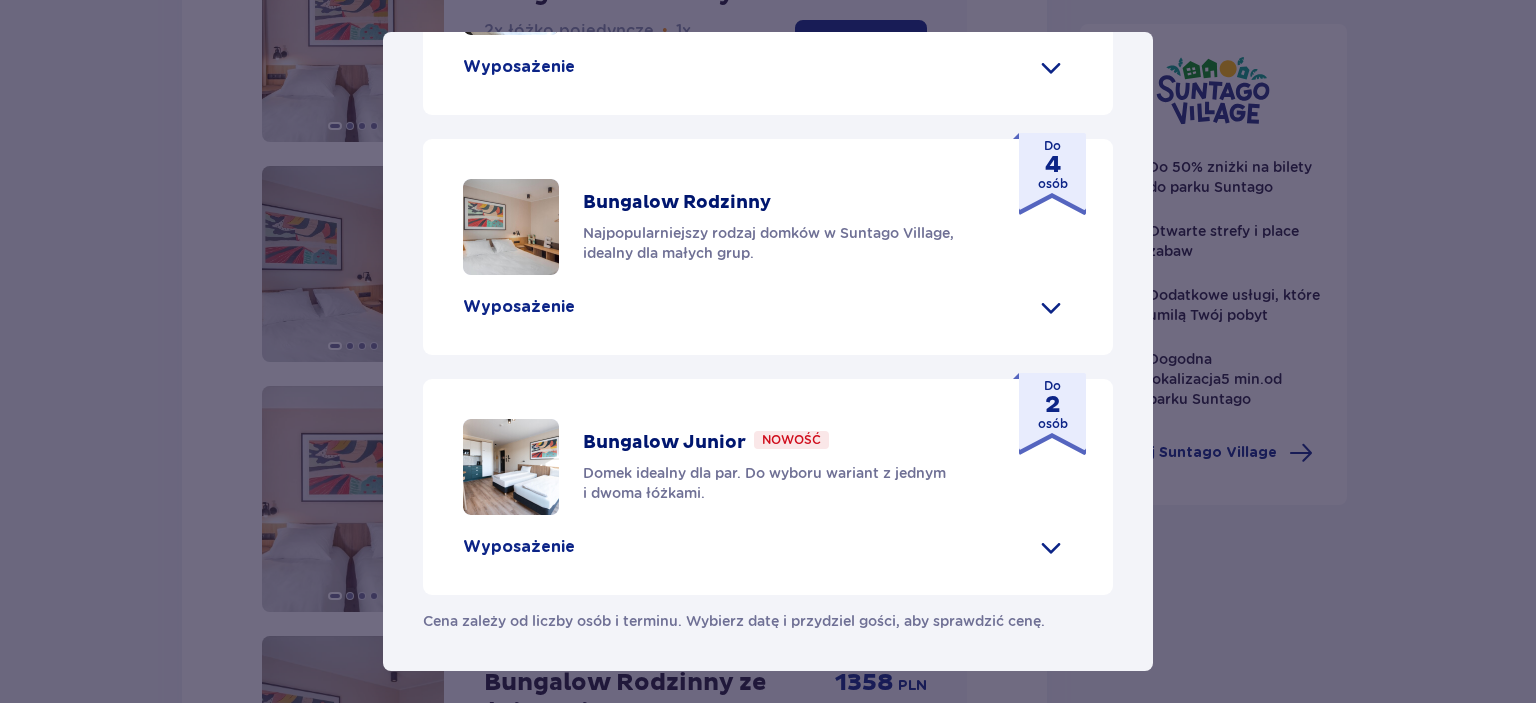 click on "Suntago Village Suntago Village to idealne miejsce dla fanów dobrej zabawy i tropikalnego klimatu, którzy chcą dłużej cieszyć się pobytem w Suntago i wakacyjną atmosferą. Udogodnienia Sklep ze świeżymi produktami i gotowymi posiłkami   Atrakcje parku wodnego   (dodatkowo płatne) Ekologiczny bus do i z parku Suntago   Płatny wynajem rowerów   Wspólna strefa na ognisko i grilla   Obiekt przyjazny zwierzętom   Plac zabaw   Dzieci do 3 lat za darmo   (na życzenie dodatkowe łóżeczko) Nasze bungalowy Grand Villa Nowość Szukasz standardu premium? W Grand Villi znajdziesz kominek, taras i wannę z hydromasażem. Do  8  osób Wyposażenie Aneks kuchenny   2 sypialnie z podwójnym łóżkiem   1 sypialnia z 2 pojedynczymi łóżkami   Rozkładana sofa   Skrytka depozytowa   Bezpłatne WiFi   Łóżeczko dziecięce   (na życzenie) Suszarka do włosów   Klimatyzacja   2x Smart TV   Kapcie hotelowe   Zestaw do prasowania   (na życzenie) Szlafrok   (na życzenie) Wanna z hydromasażem   Kominek" at bounding box center [768, 351] 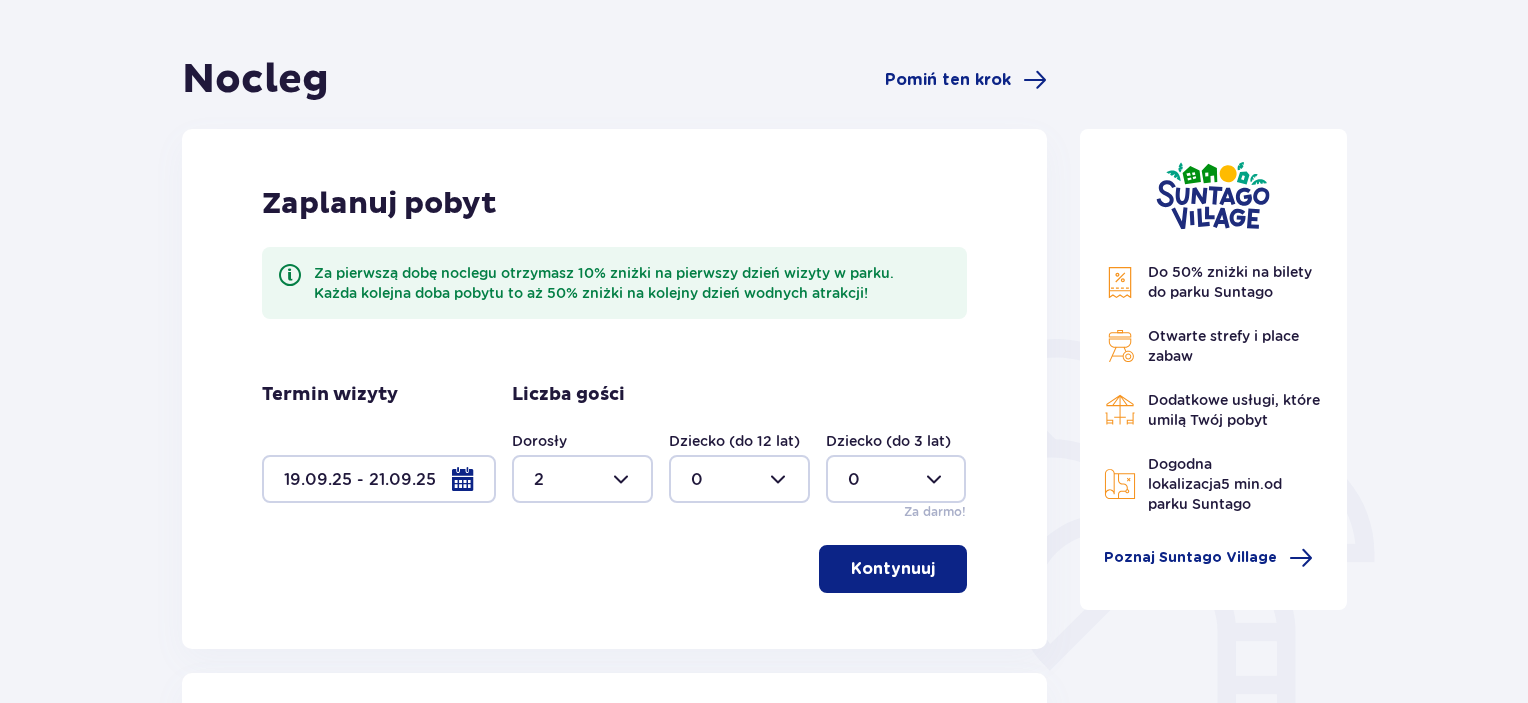 scroll, scrollTop: 112, scrollLeft: 0, axis: vertical 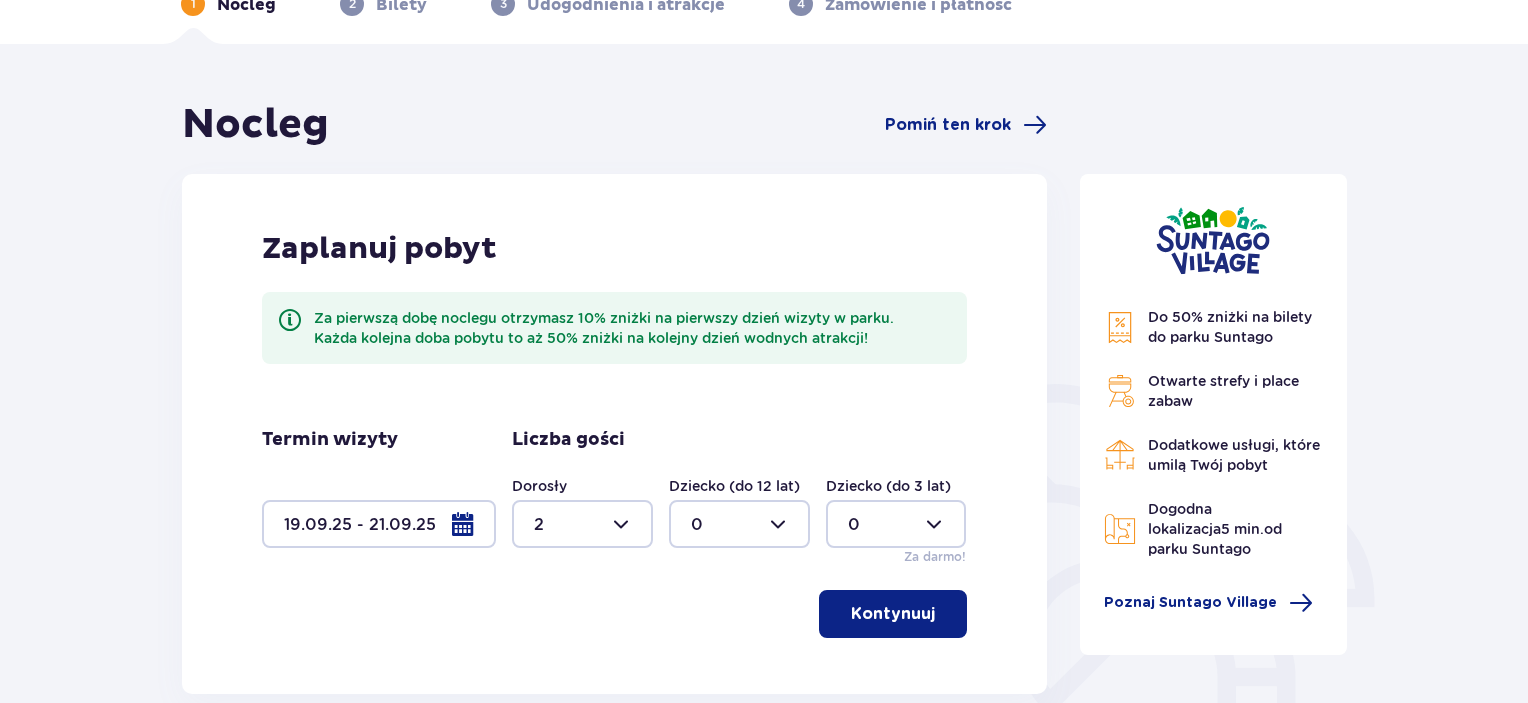 click at bounding box center [582, 524] 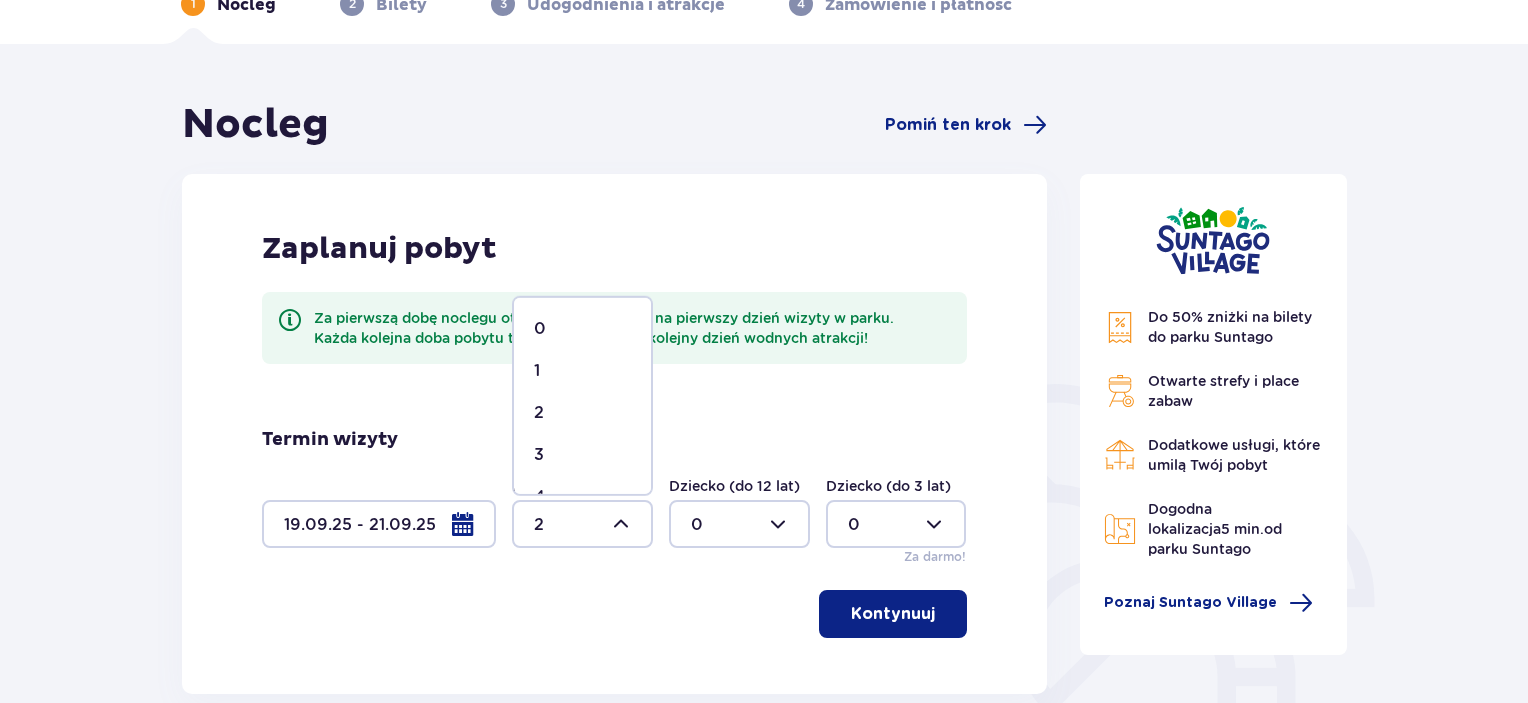 click on "4" at bounding box center [582, 497] 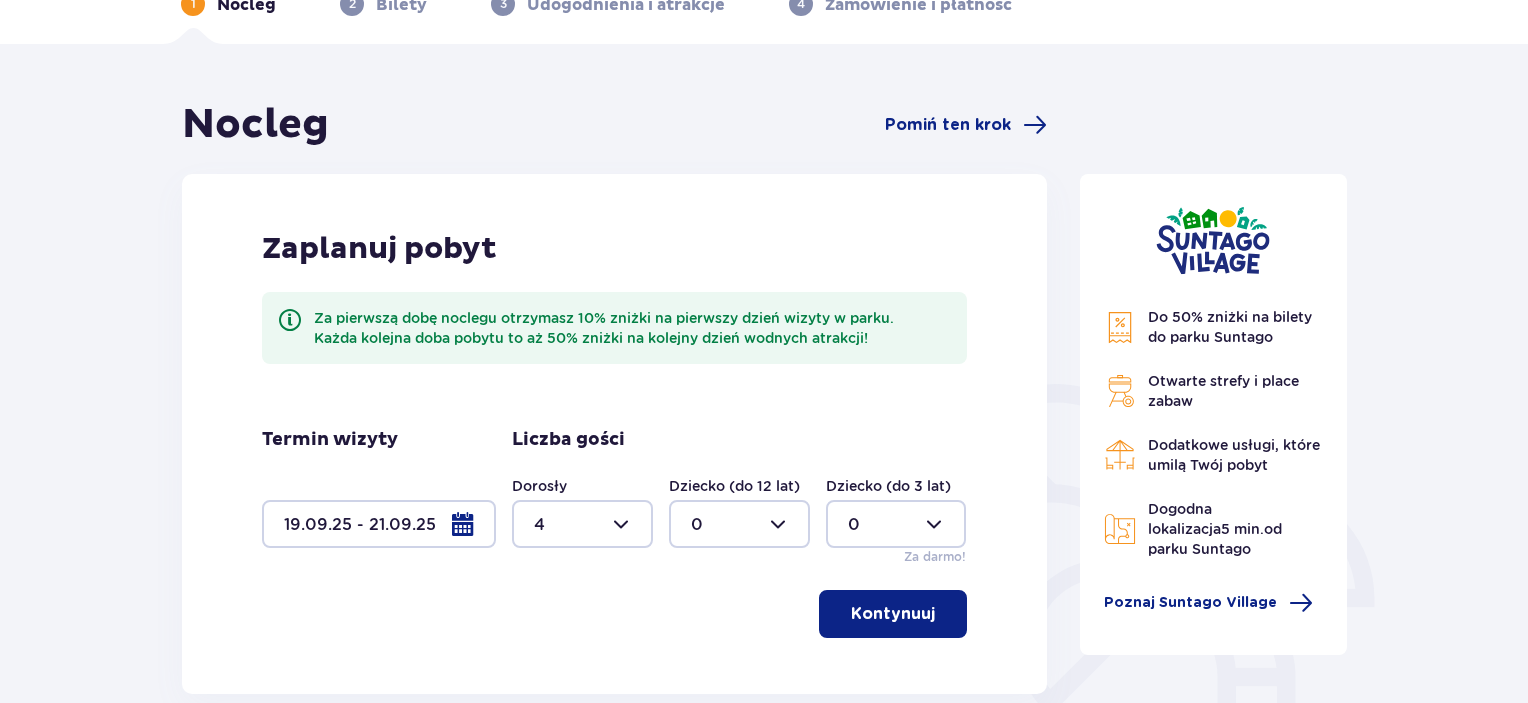 click at bounding box center (739, 524) 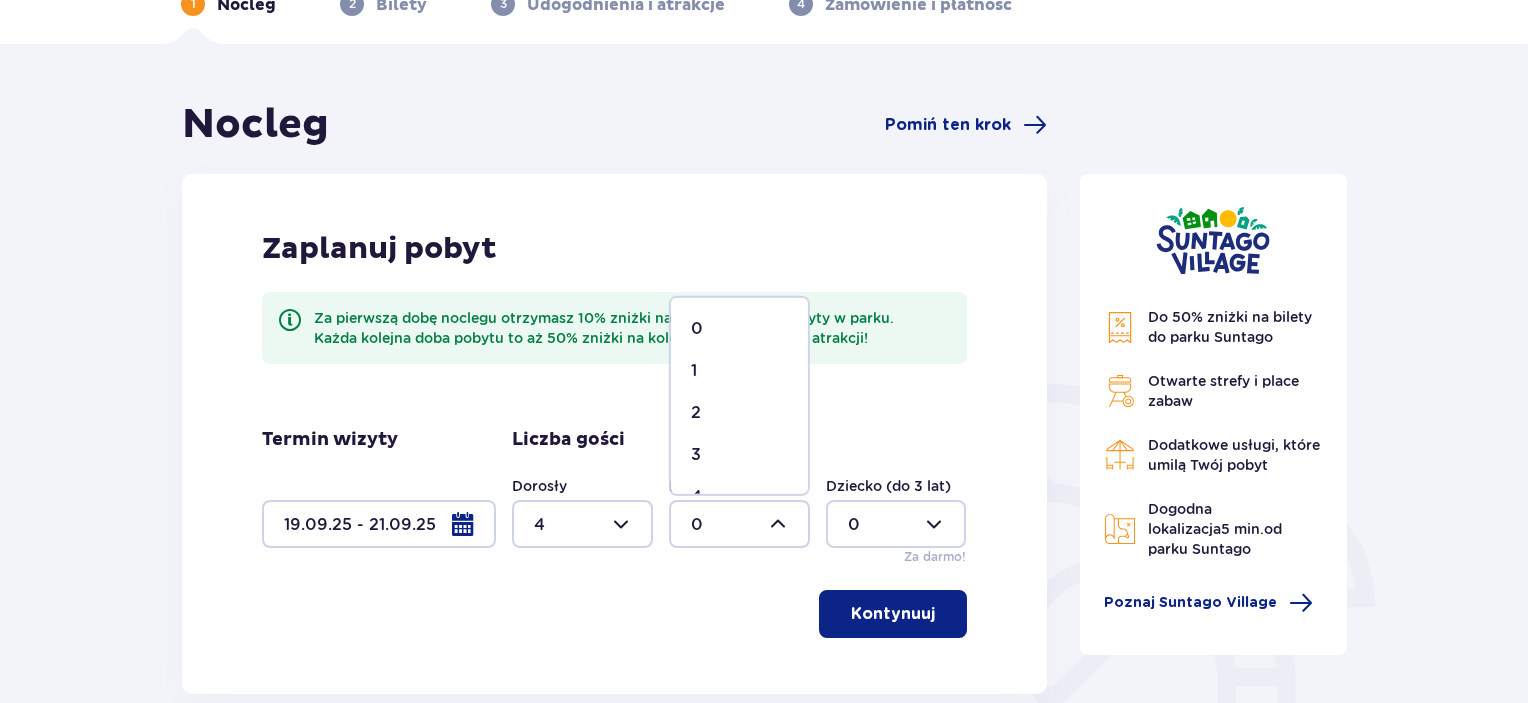 click on "1" at bounding box center [739, 371] 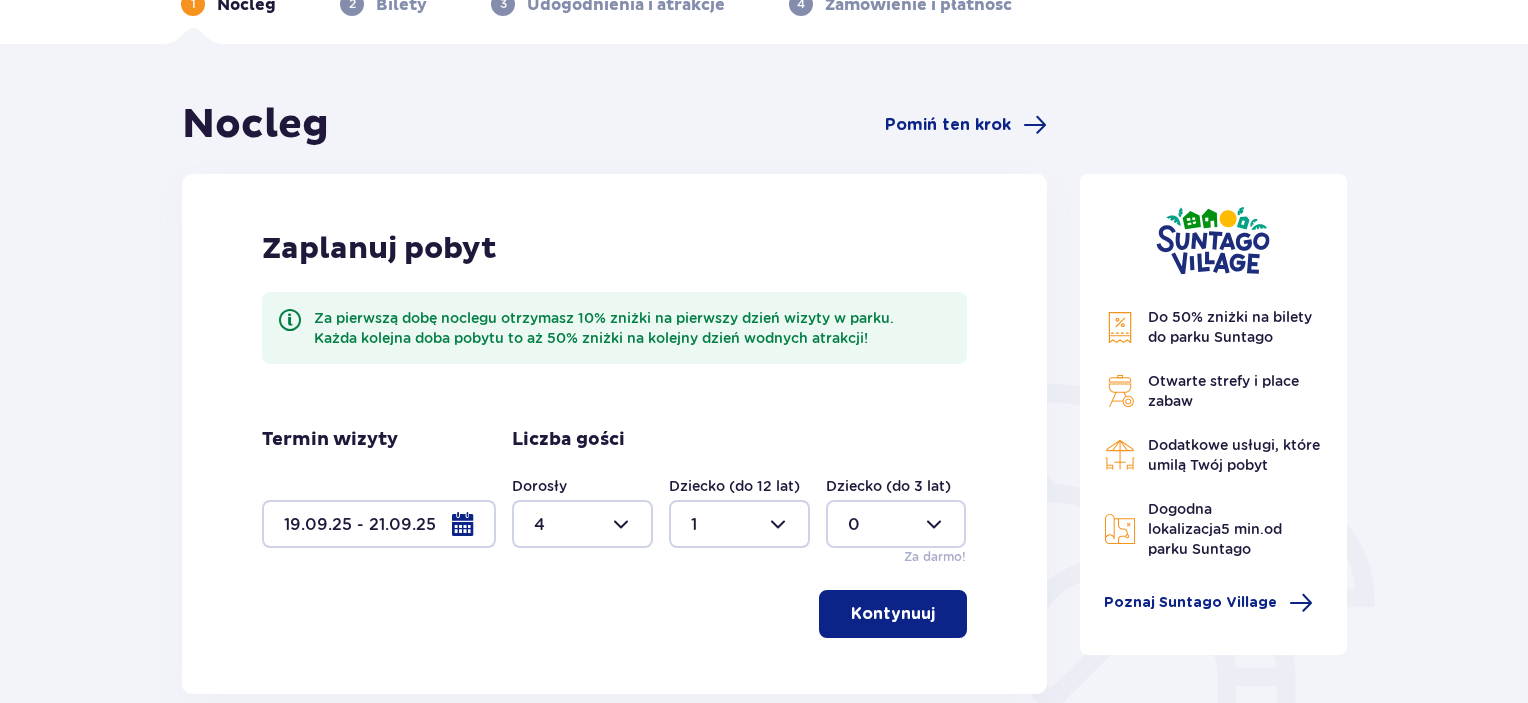 click at bounding box center [739, 524] 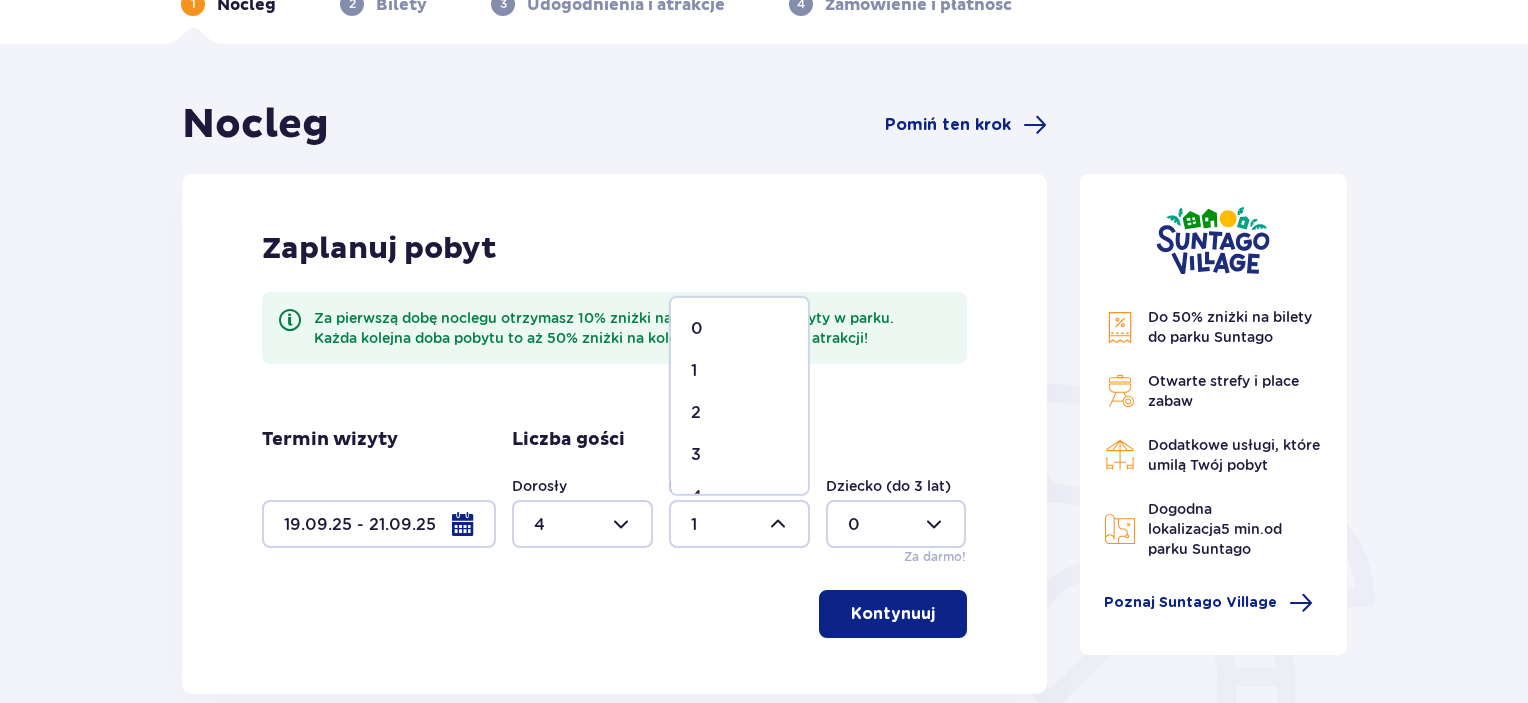 click on "2" at bounding box center (696, 413) 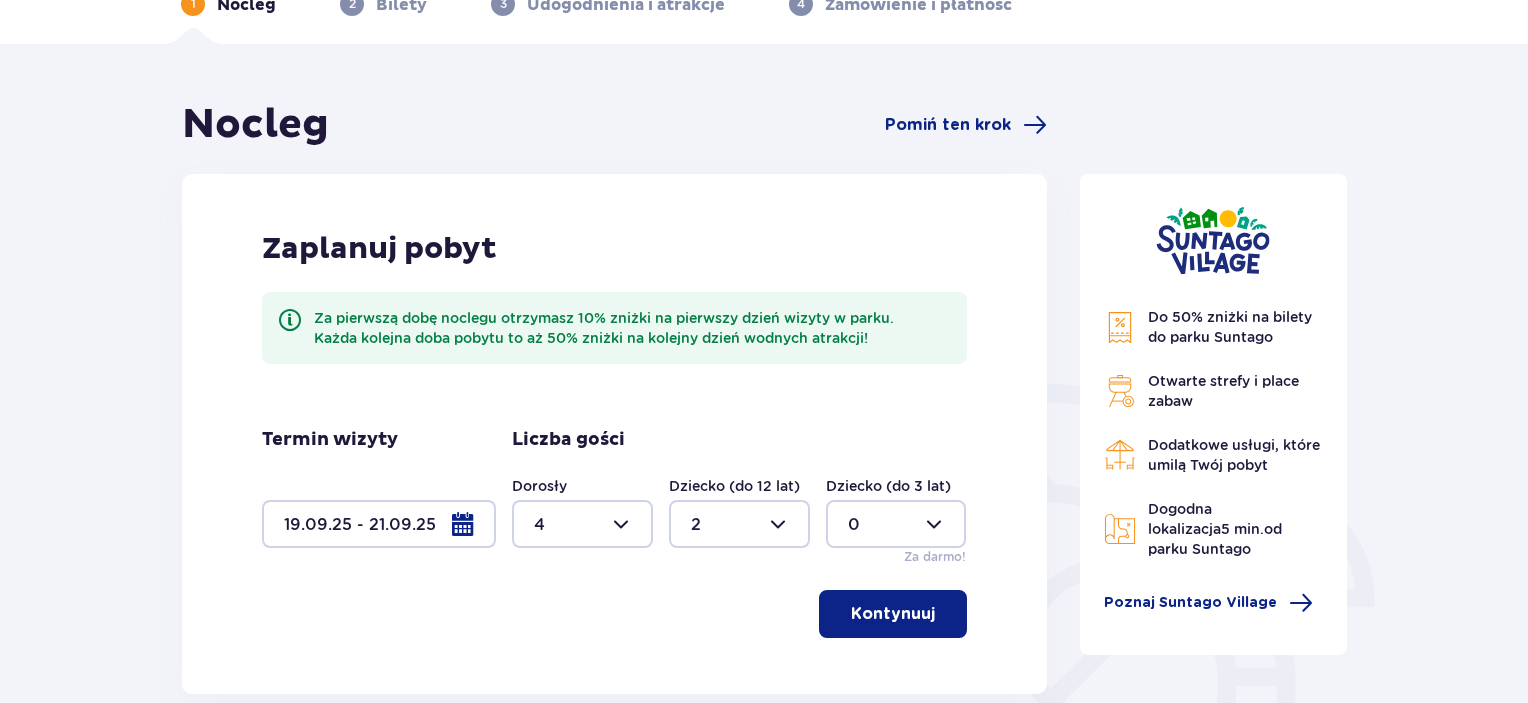 click on "Kontynuuj" at bounding box center [893, 614] 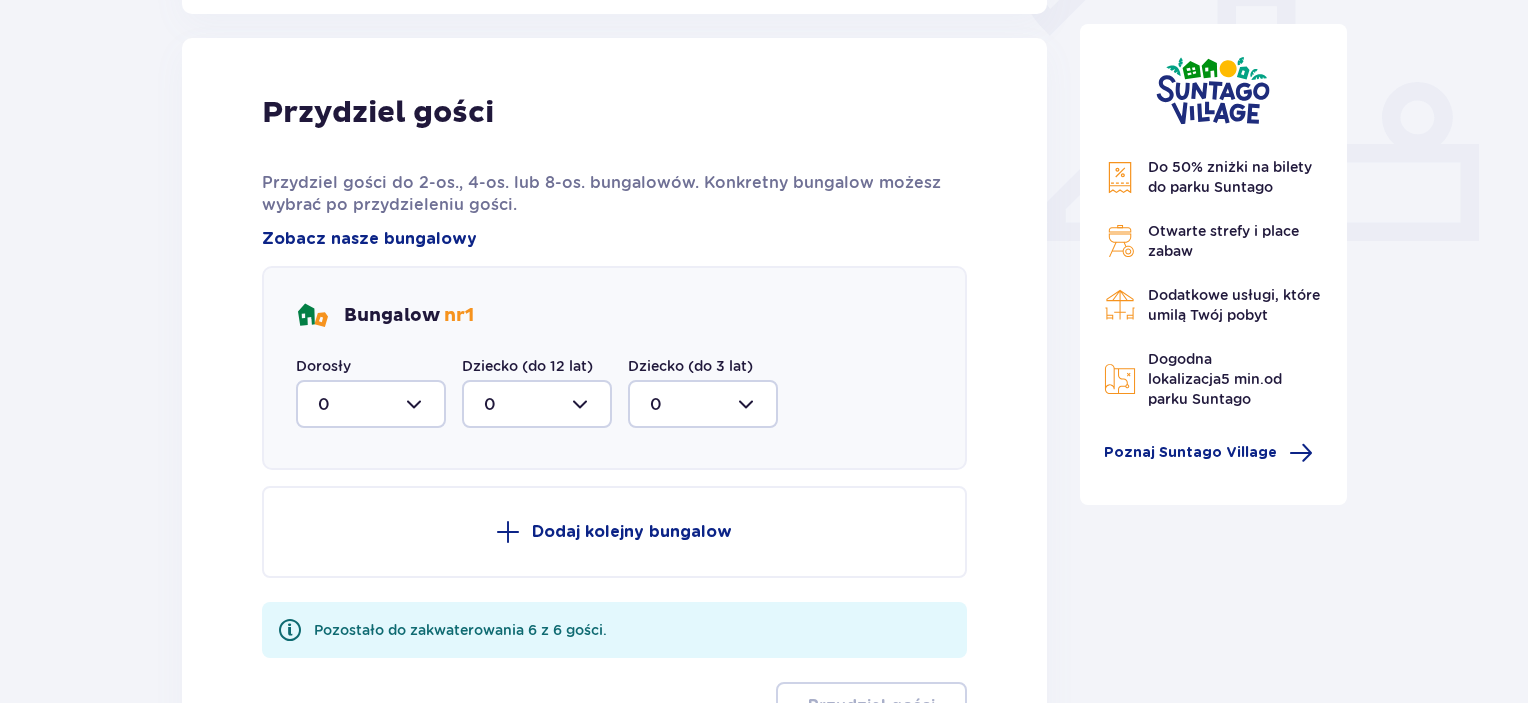 scroll, scrollTop: 806, scrollLeft: 0, axis: vertical 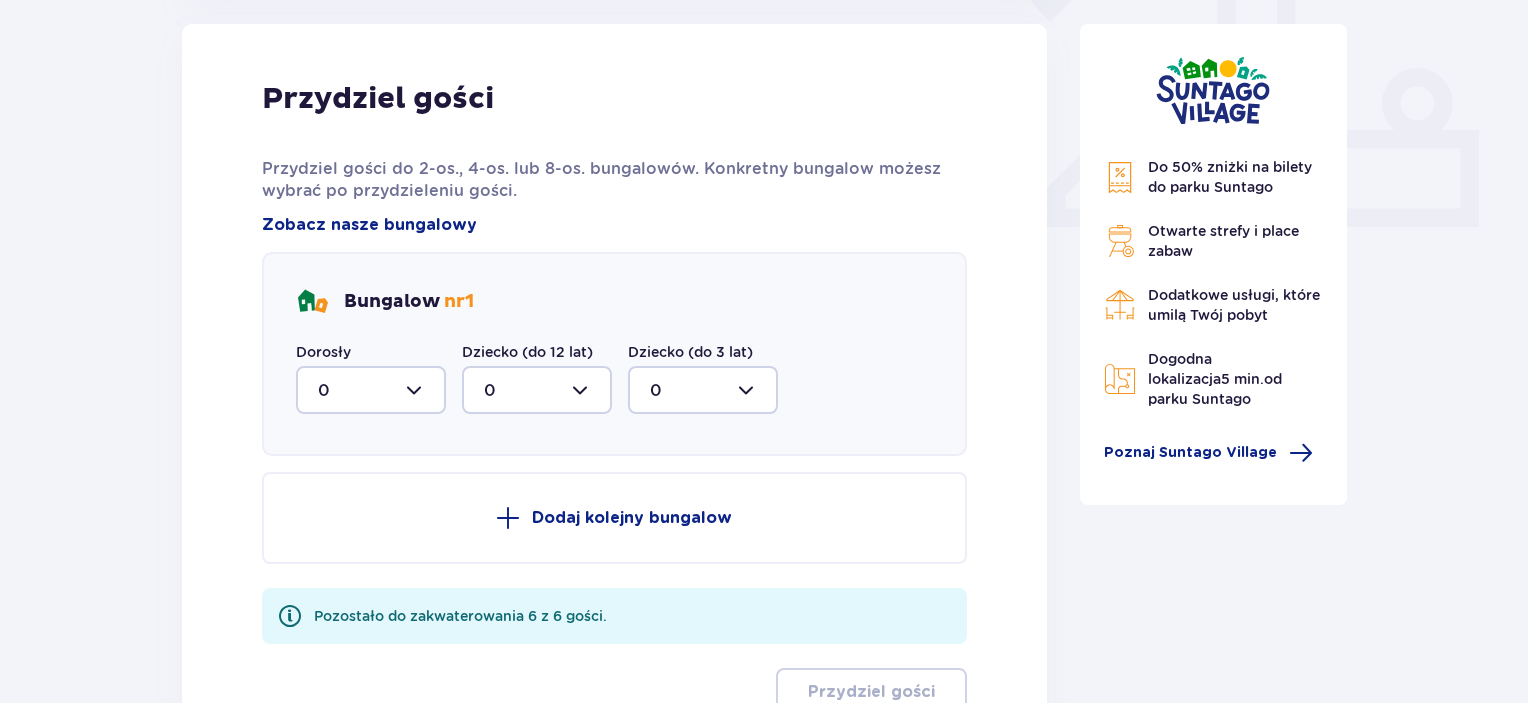 click at bounding box center (371, 390) 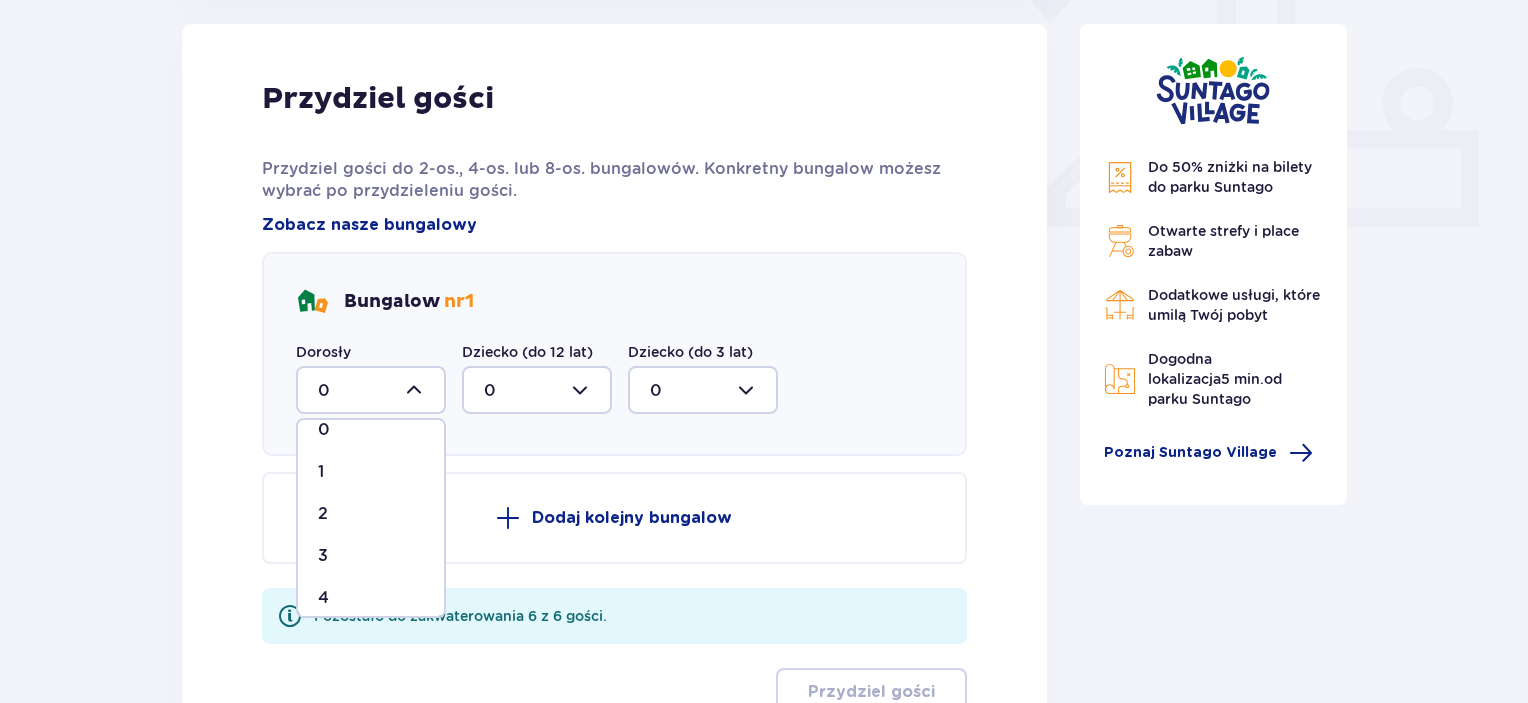 scroll, scrollTop: 32, scrollLeft: 0, axis: vertical 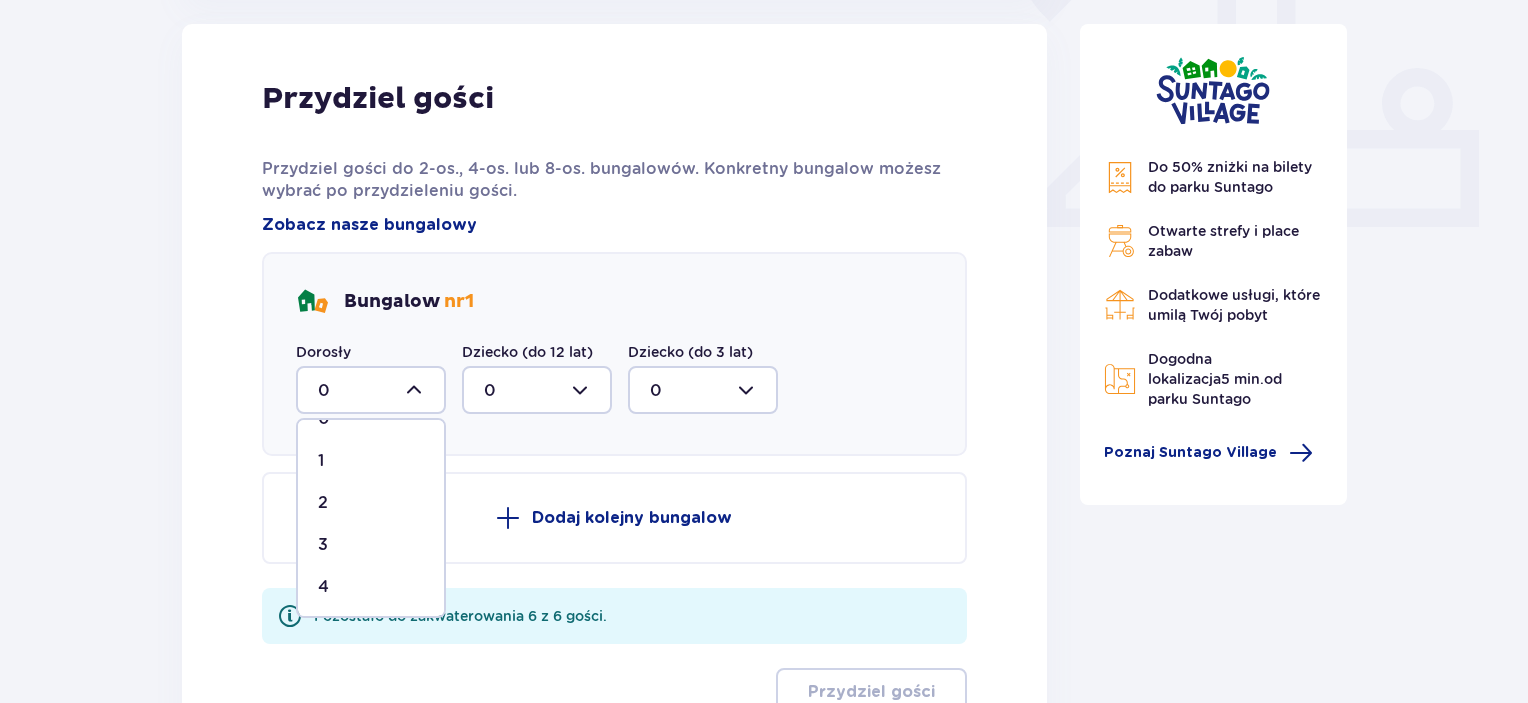 click on "4" at bounding box center (371, 587) 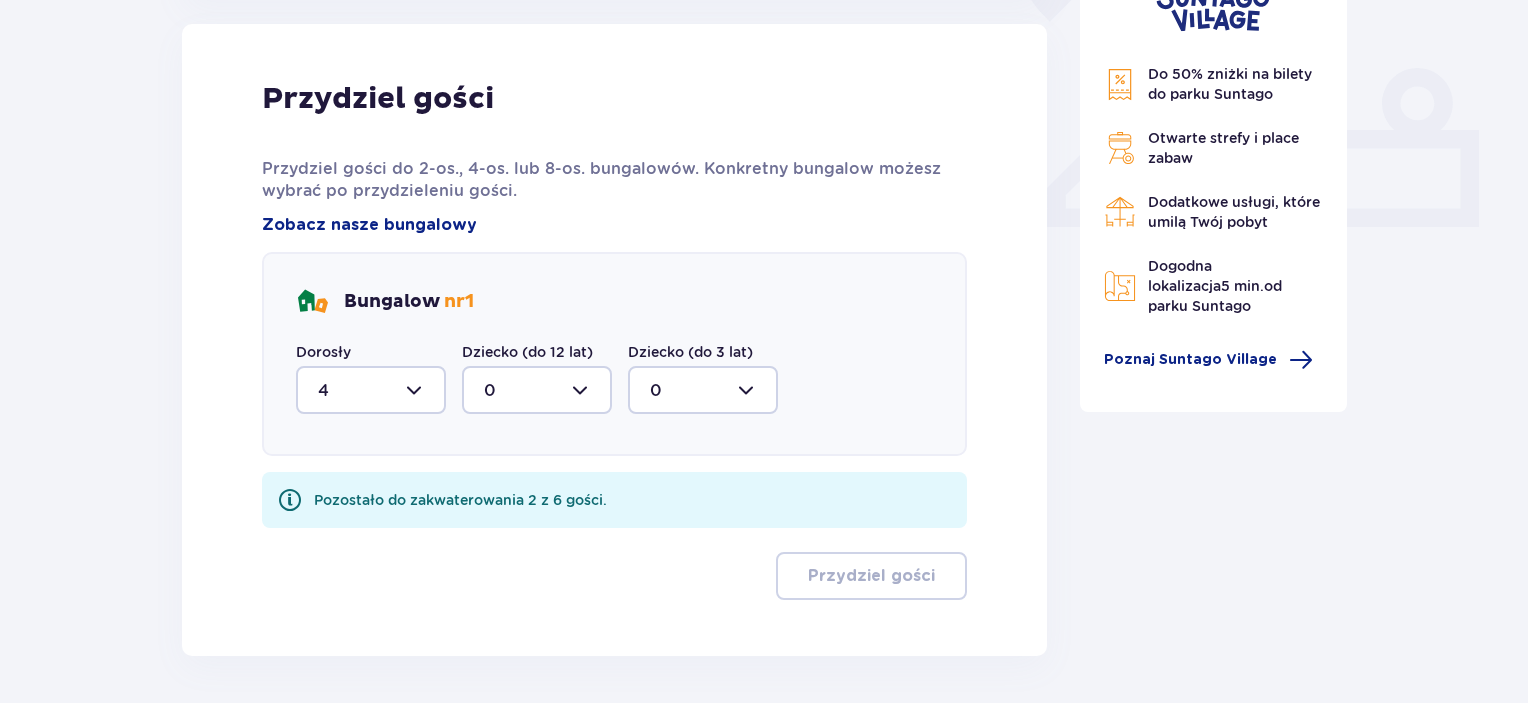 click at bounding box center [537, 390] 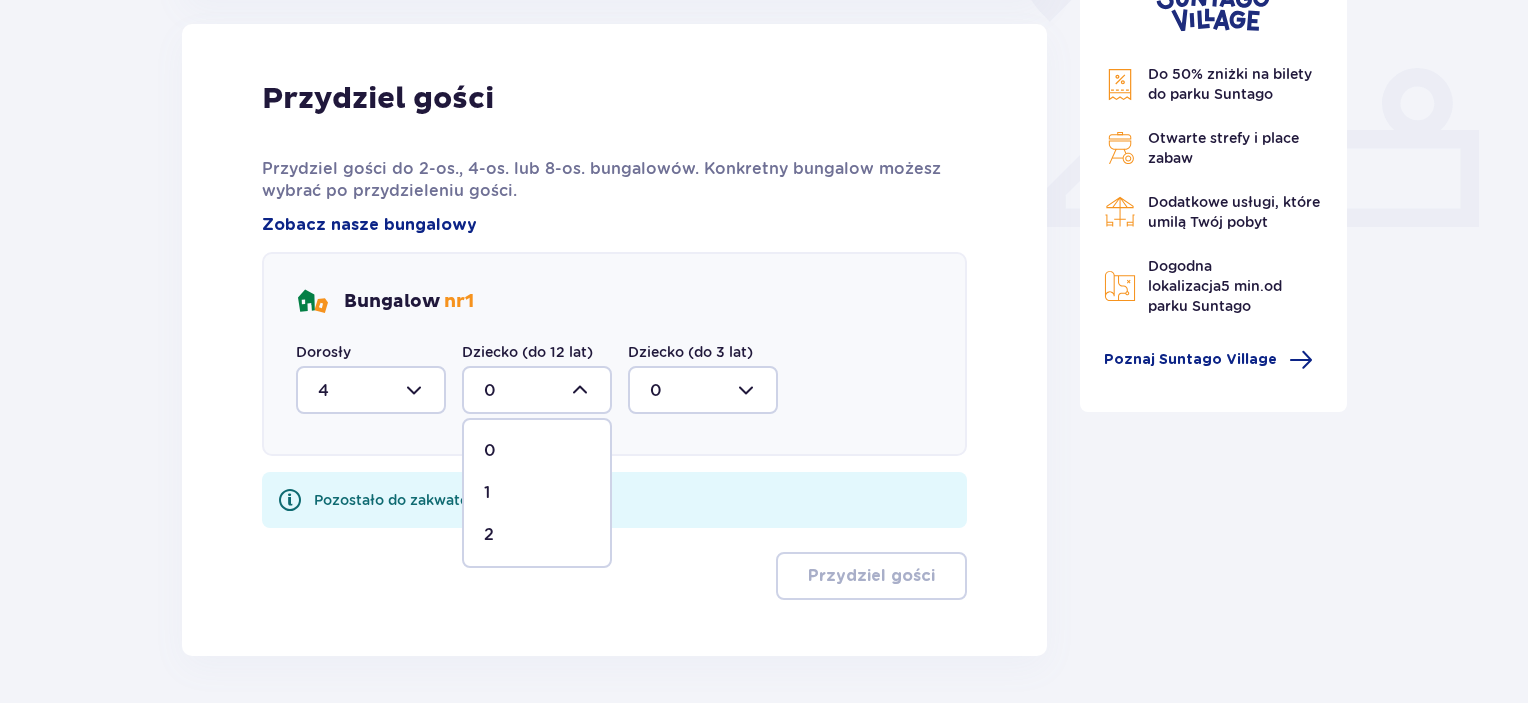 click on "2" at bounding box center [489, 535] 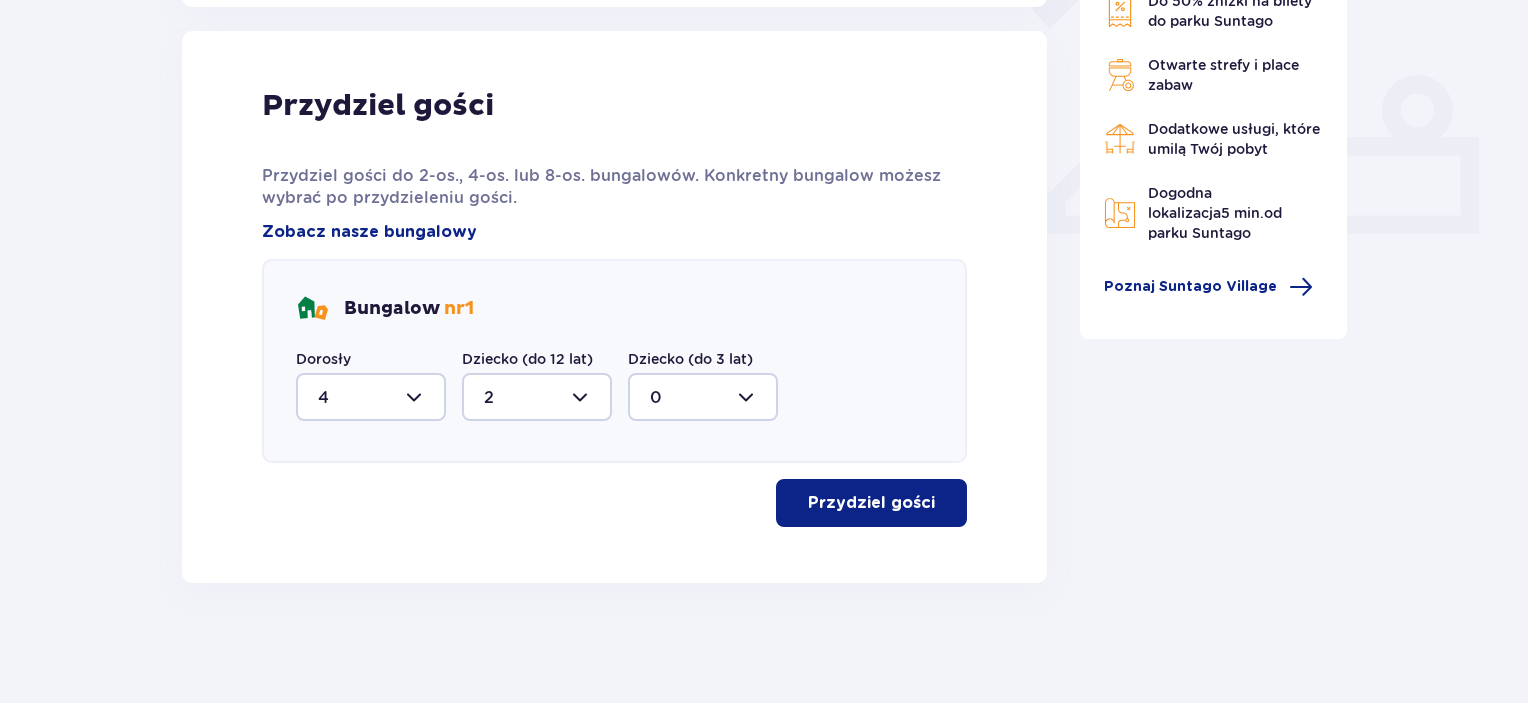 scroll, scrollTop: 798, scrollLeft: 0, axis: vertical 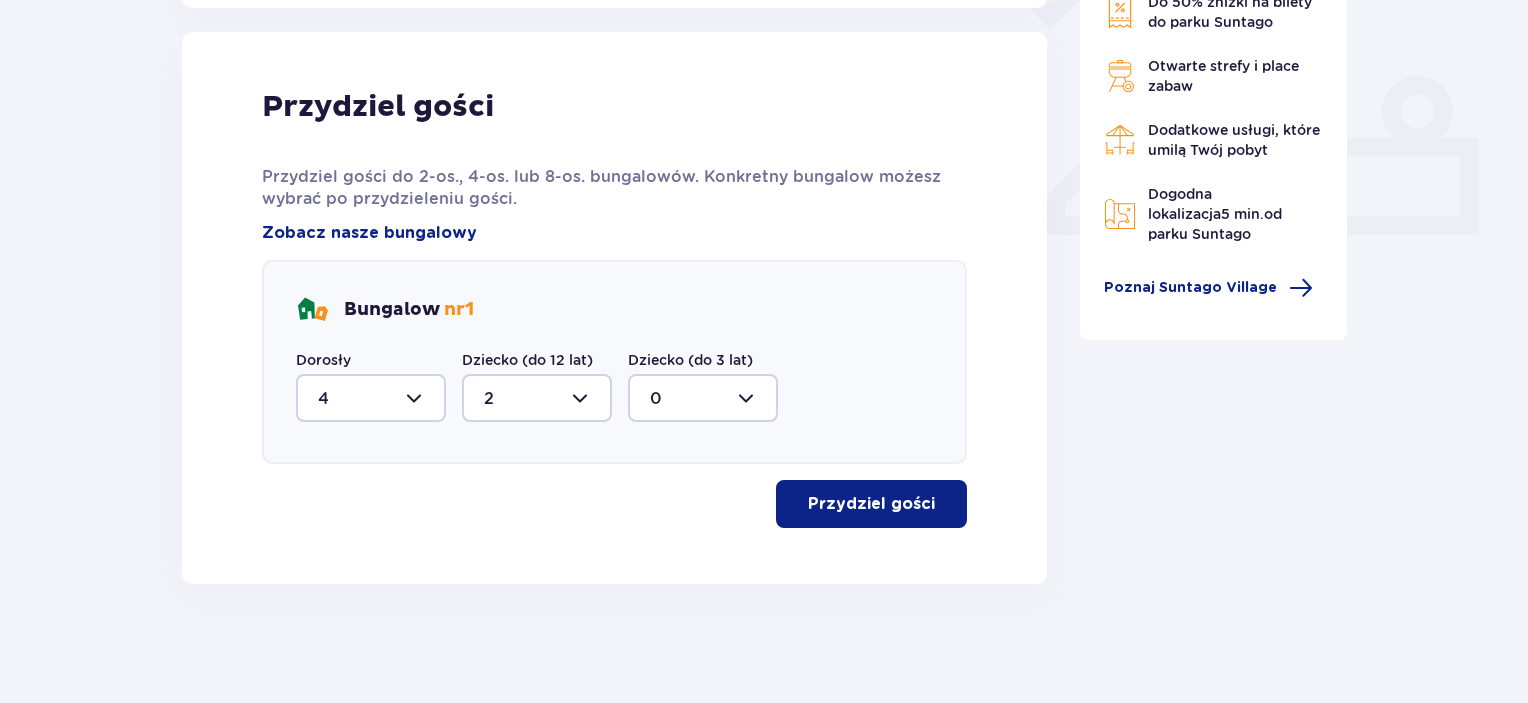 click on "Przydziel gości" at bounding box center [871, 504] 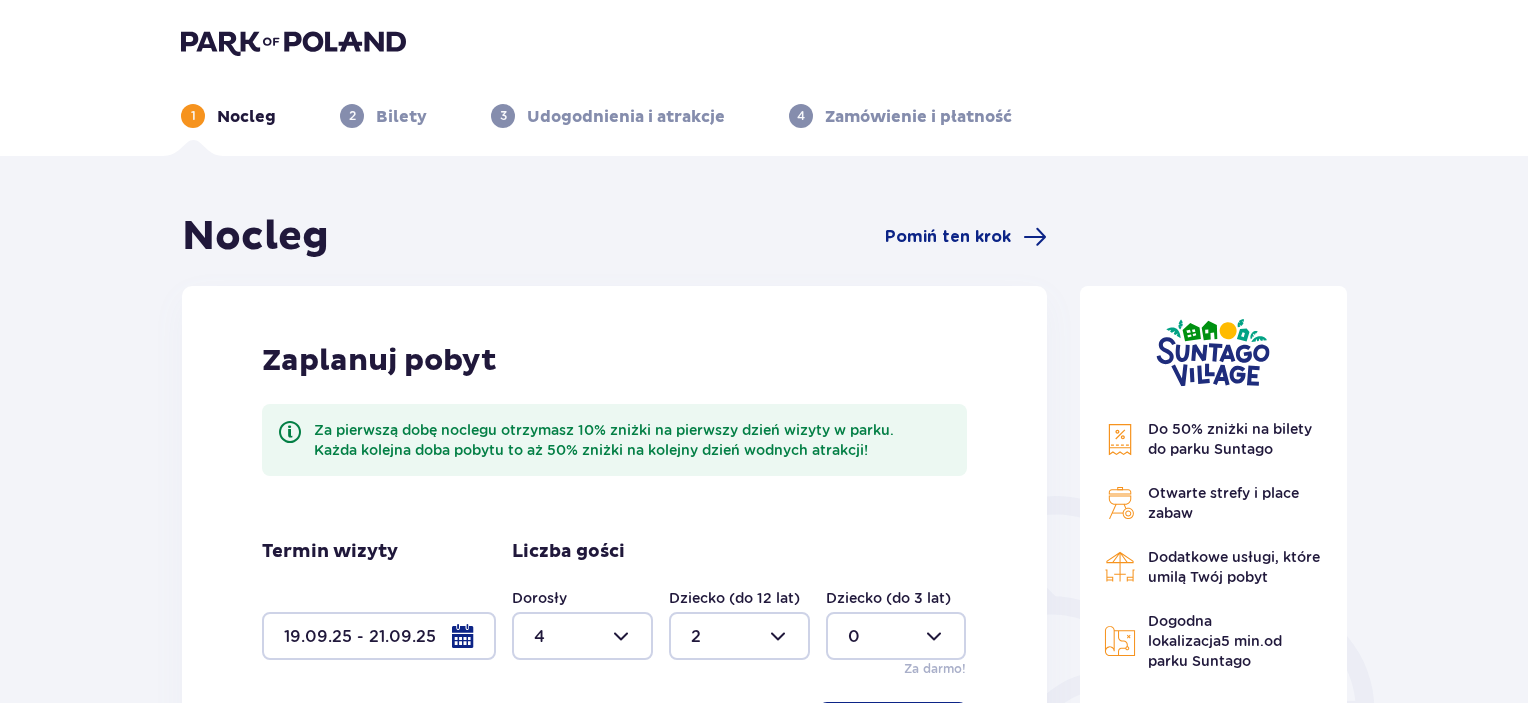 scroll, scrollTop: 0, scrollLeft: 0, axis: both 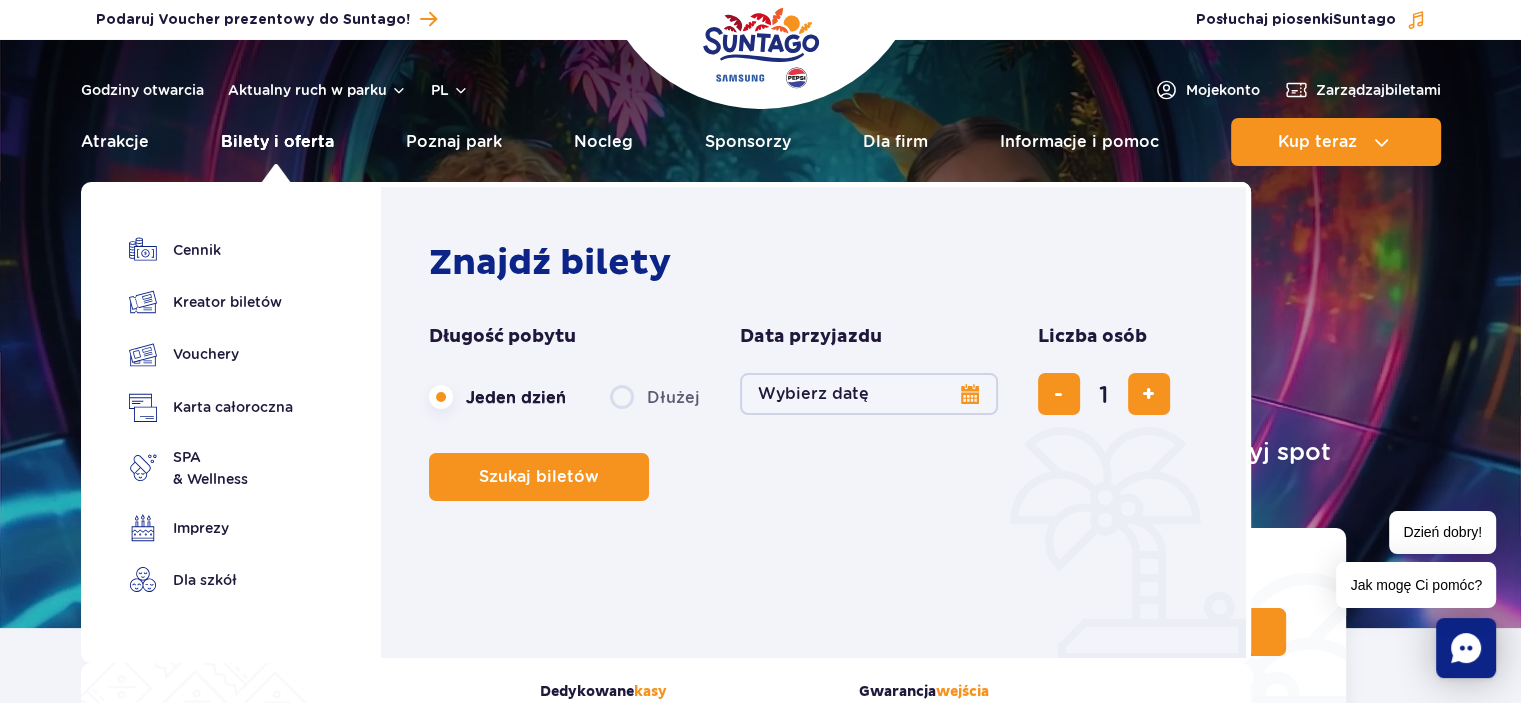 click on "Bilety i oferta" at bounding box center (277, 142) 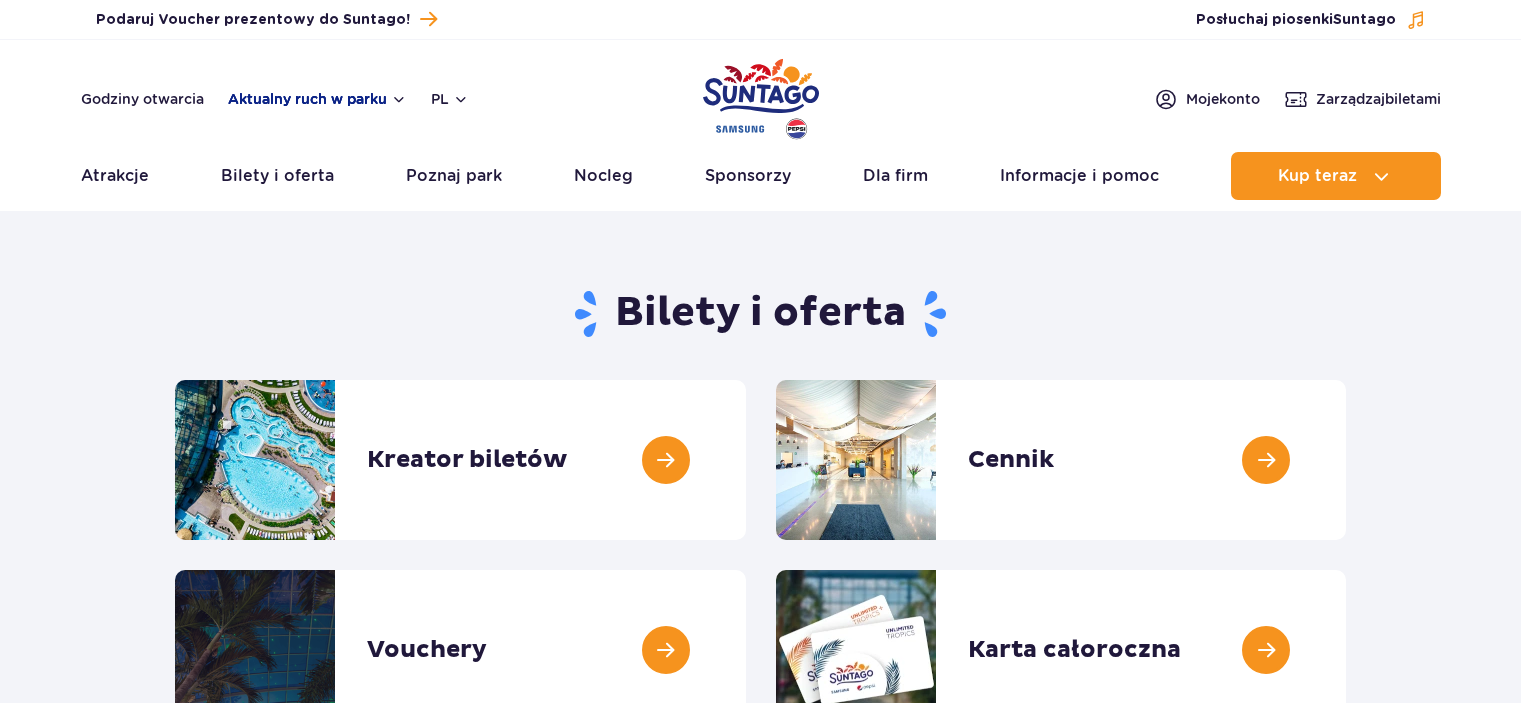 scroll, scrollTop: 0, scrollLeft: 0, axis: both 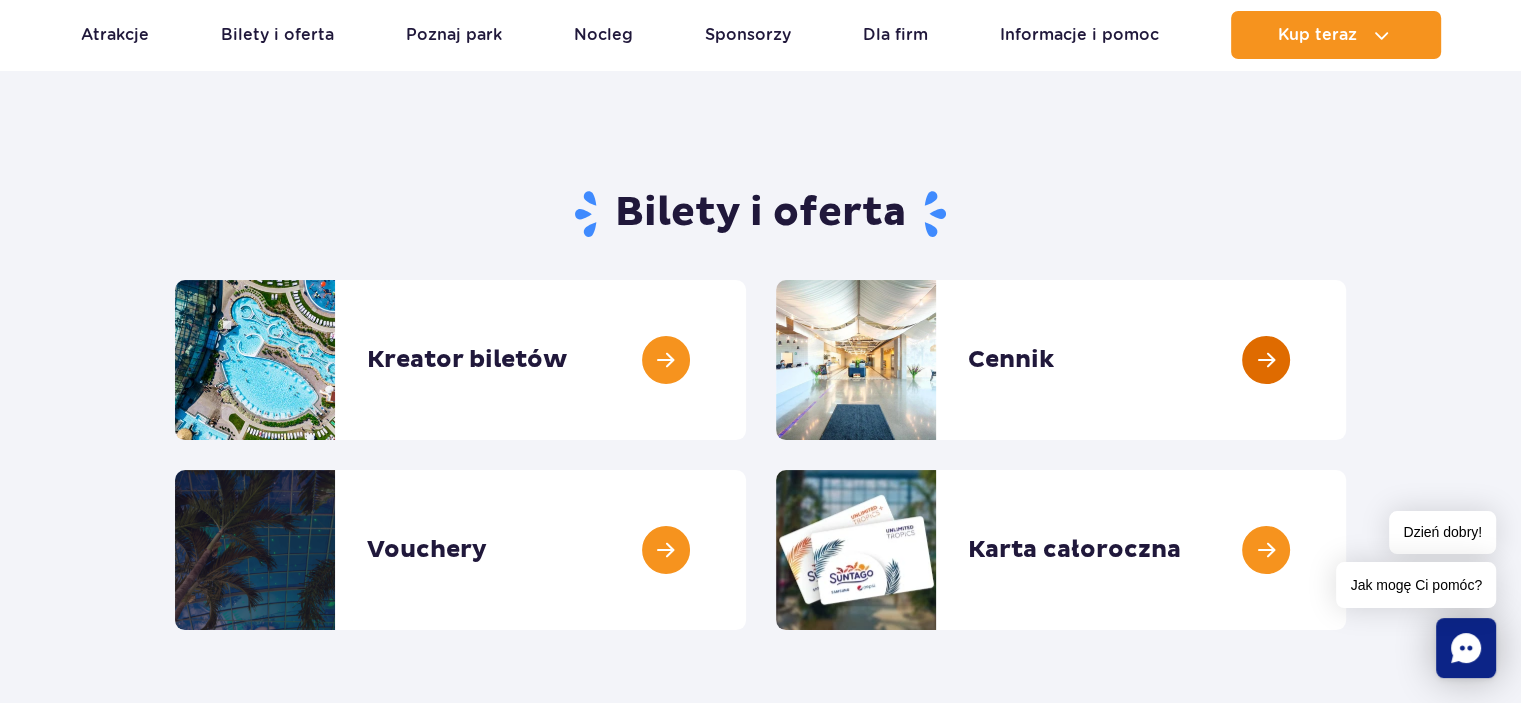 click at bounding box center [1346, 360] 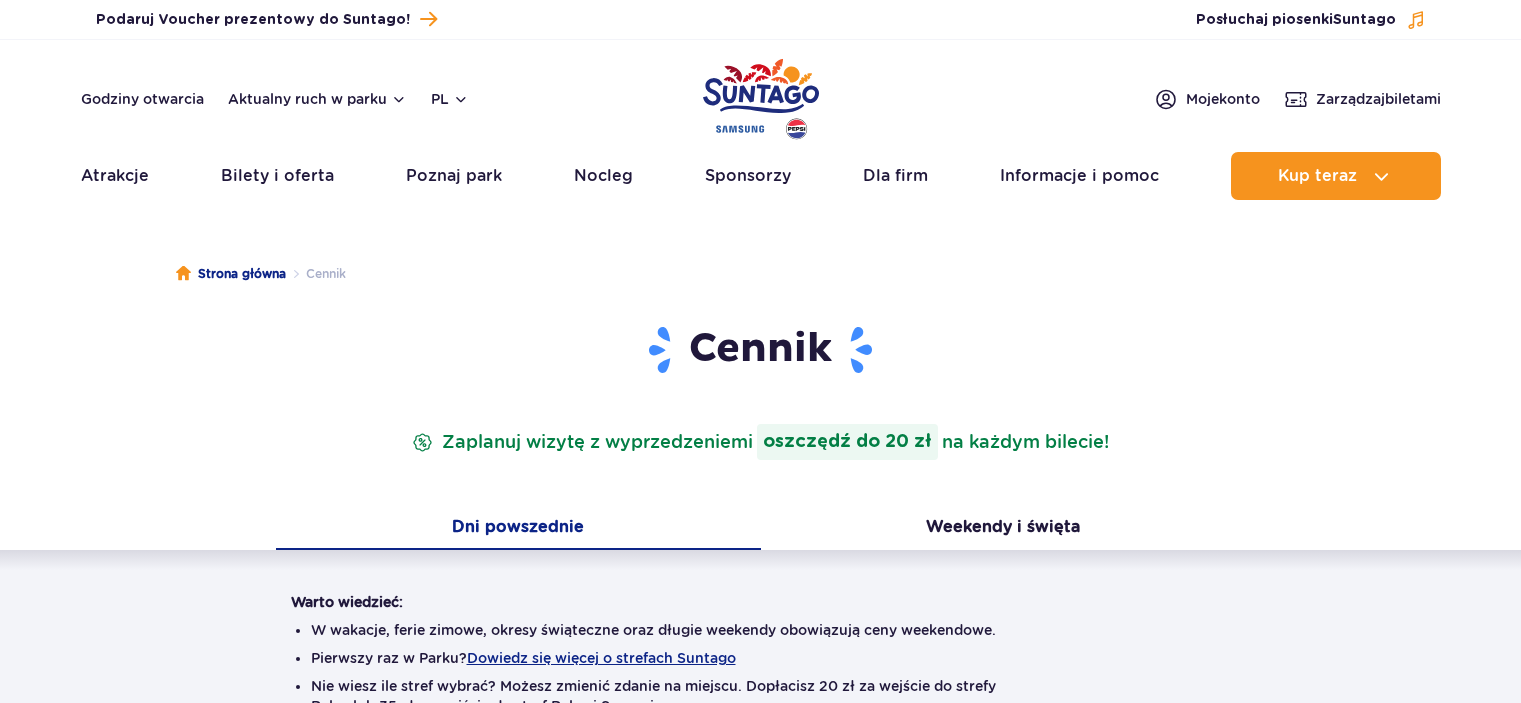 scroll, scrollTop: 0, scrollLeft: 0, axis: both 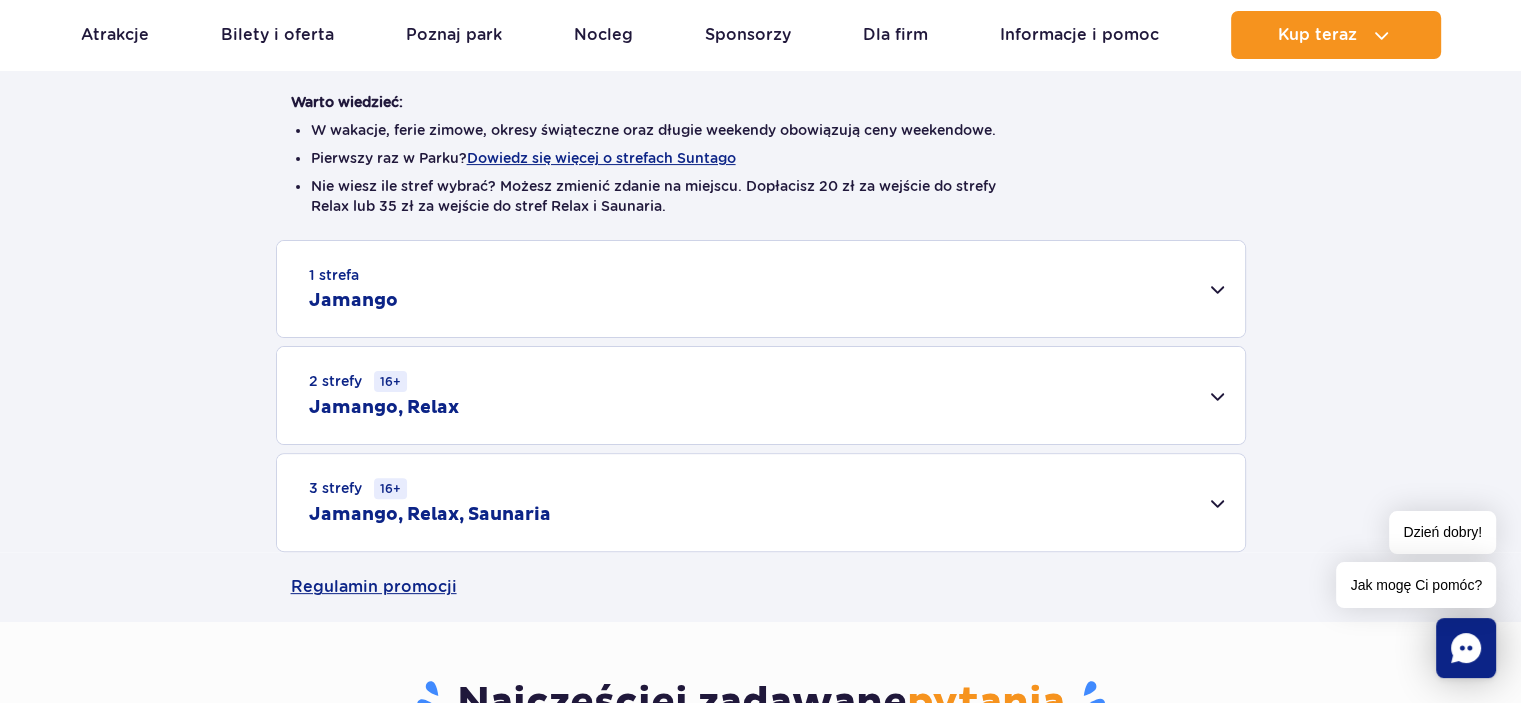click on "3 strefy  16+
Jamango, Relax, Saunaria" at bounding box center (761, 502) 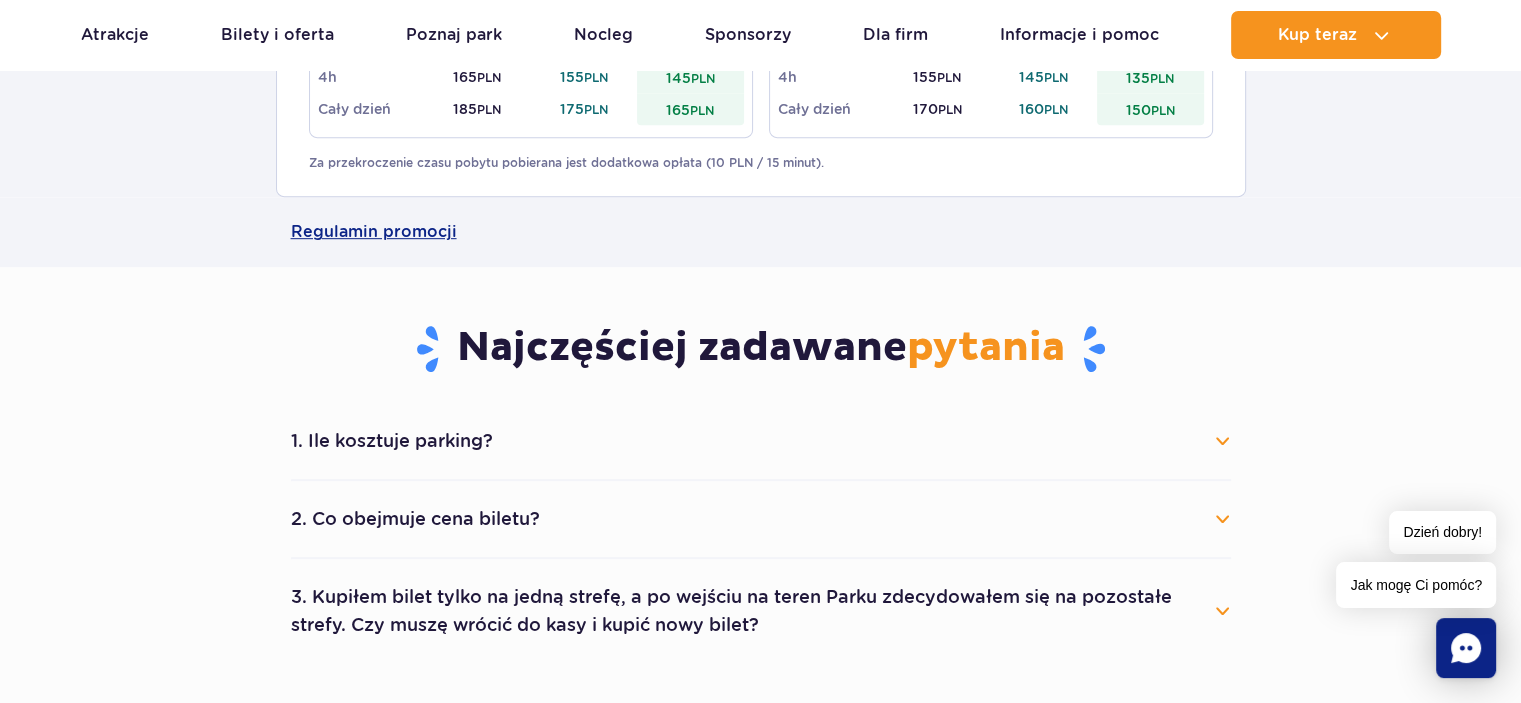 scroll, scrollTop: 1300, scrollLeft: 0, axis: vertical 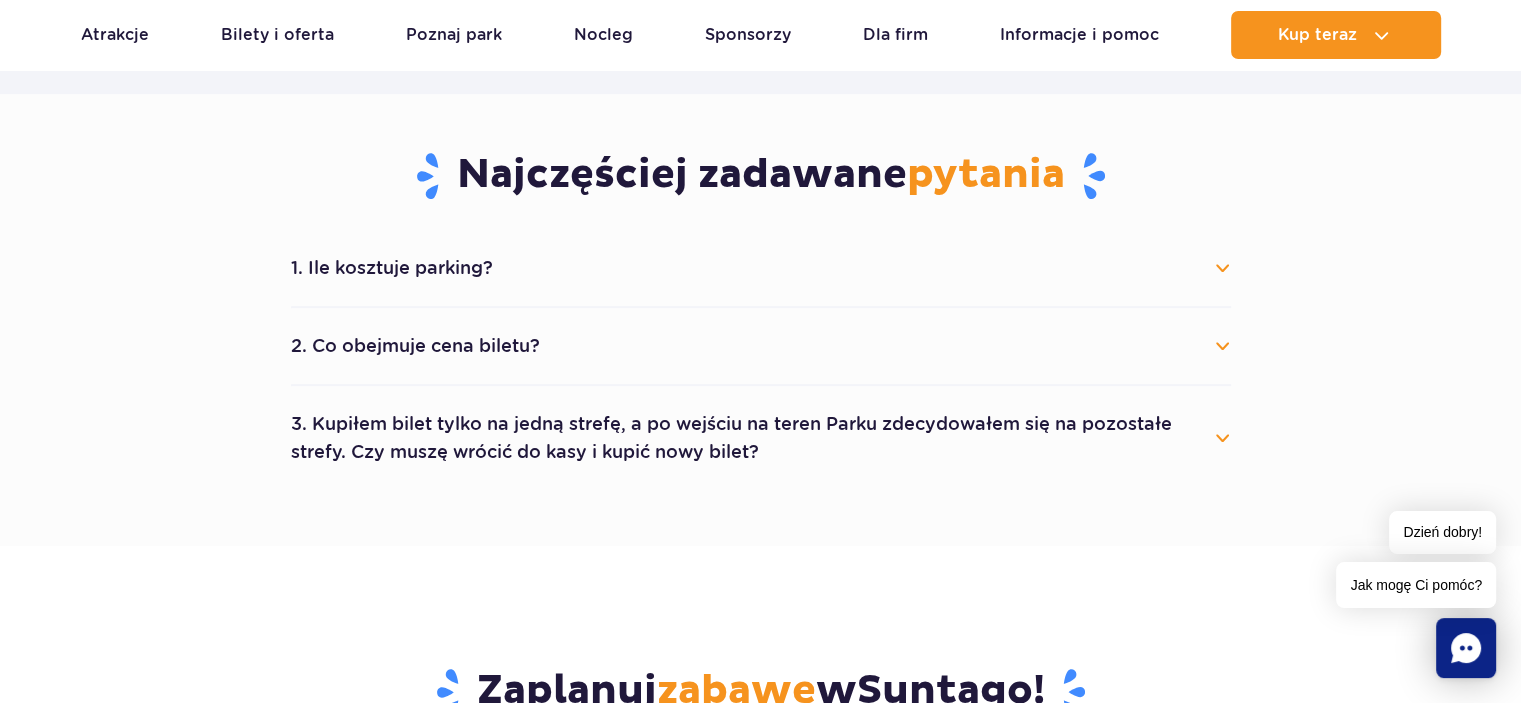 click on "2. Co obejmuje cena biletu?" at bounding box center (761, 346) 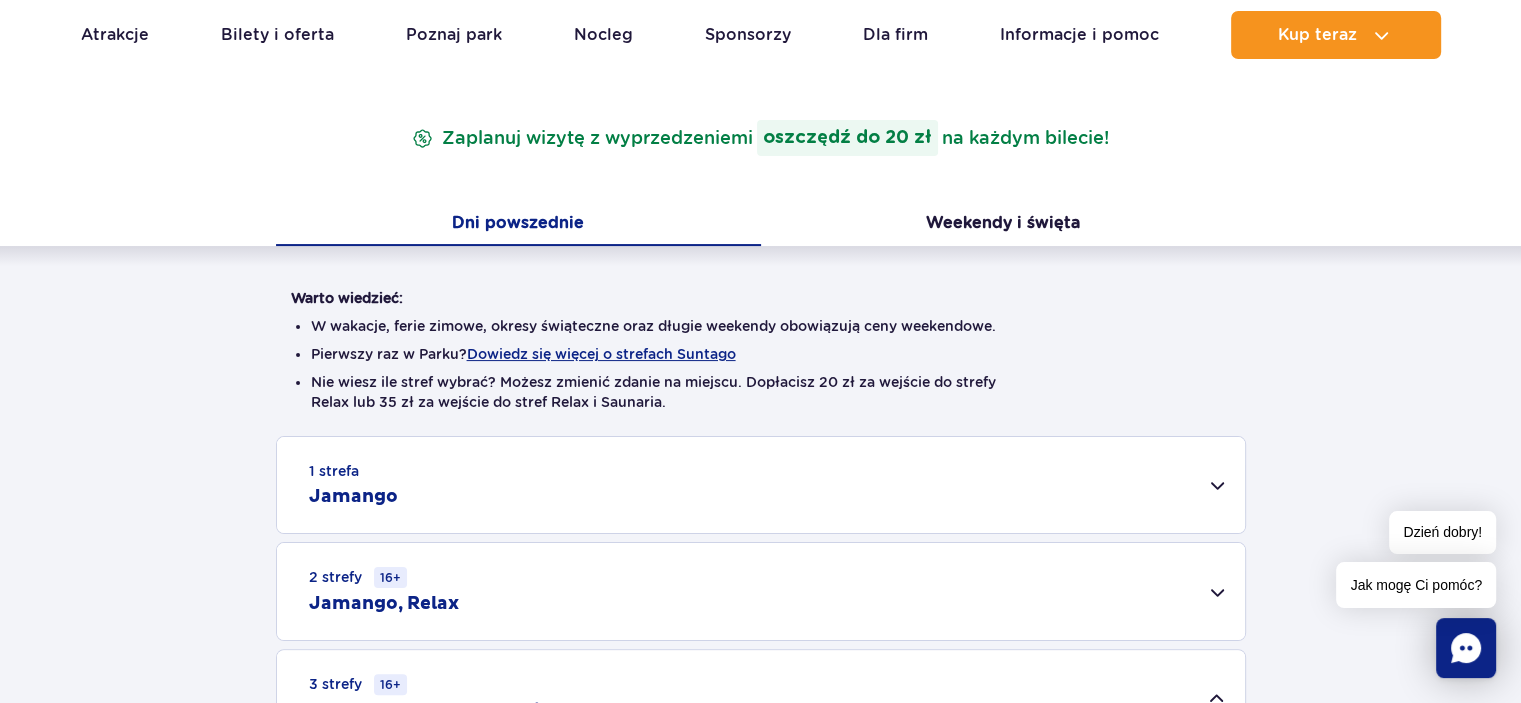 scroll, scrollTop: 300, scrollLeft: 0, axis: vertical 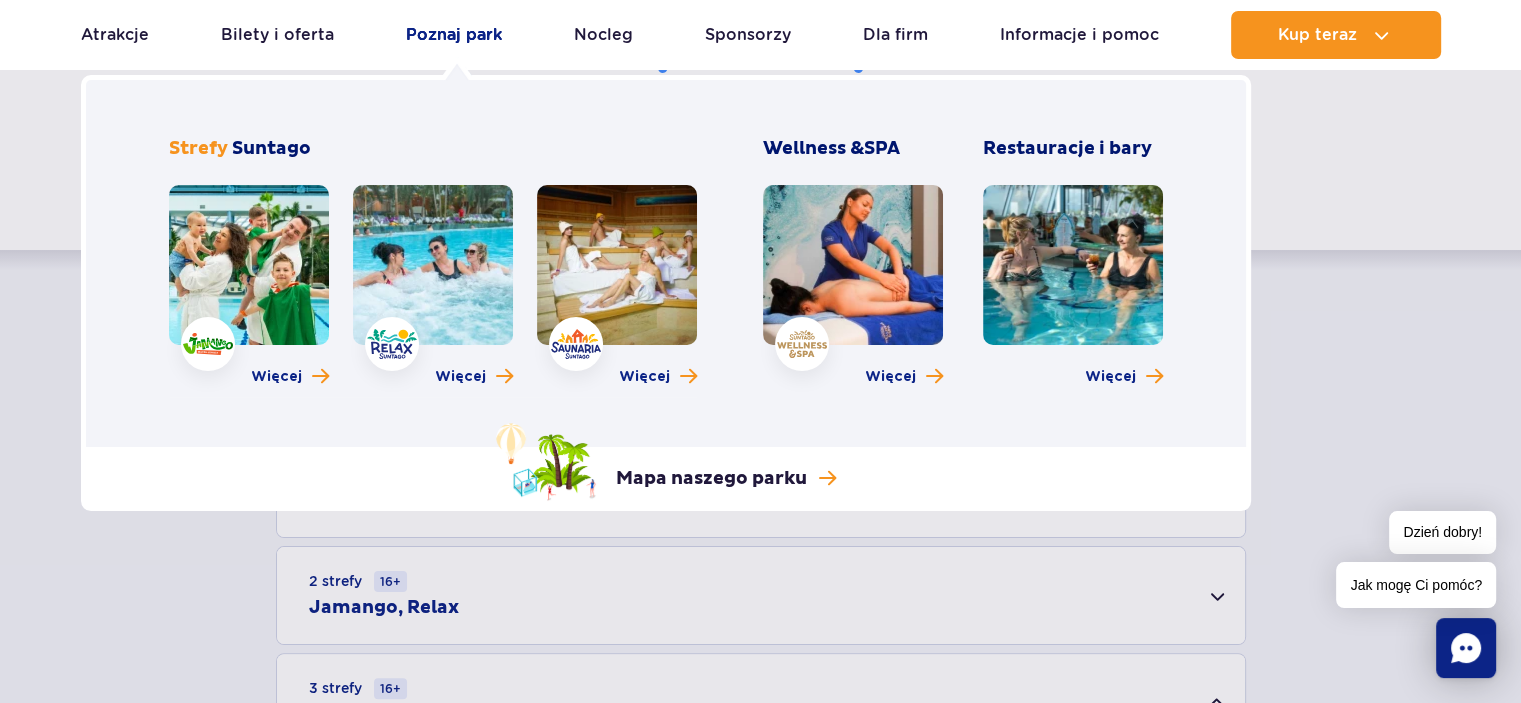 click on "Poznaj park" at bounding box center [454, 35] 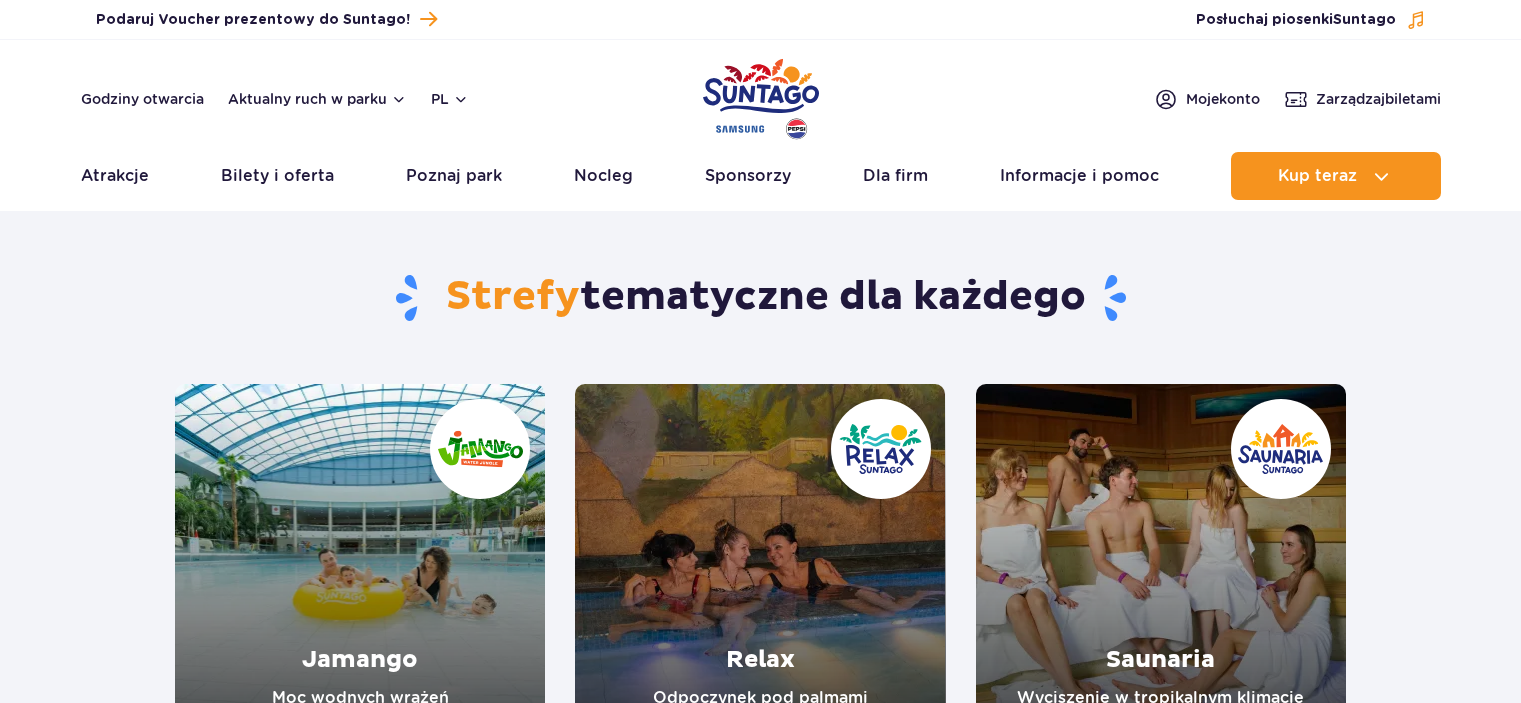 scroll, scrollTop: 0, scrollLeft: 0, axis: both 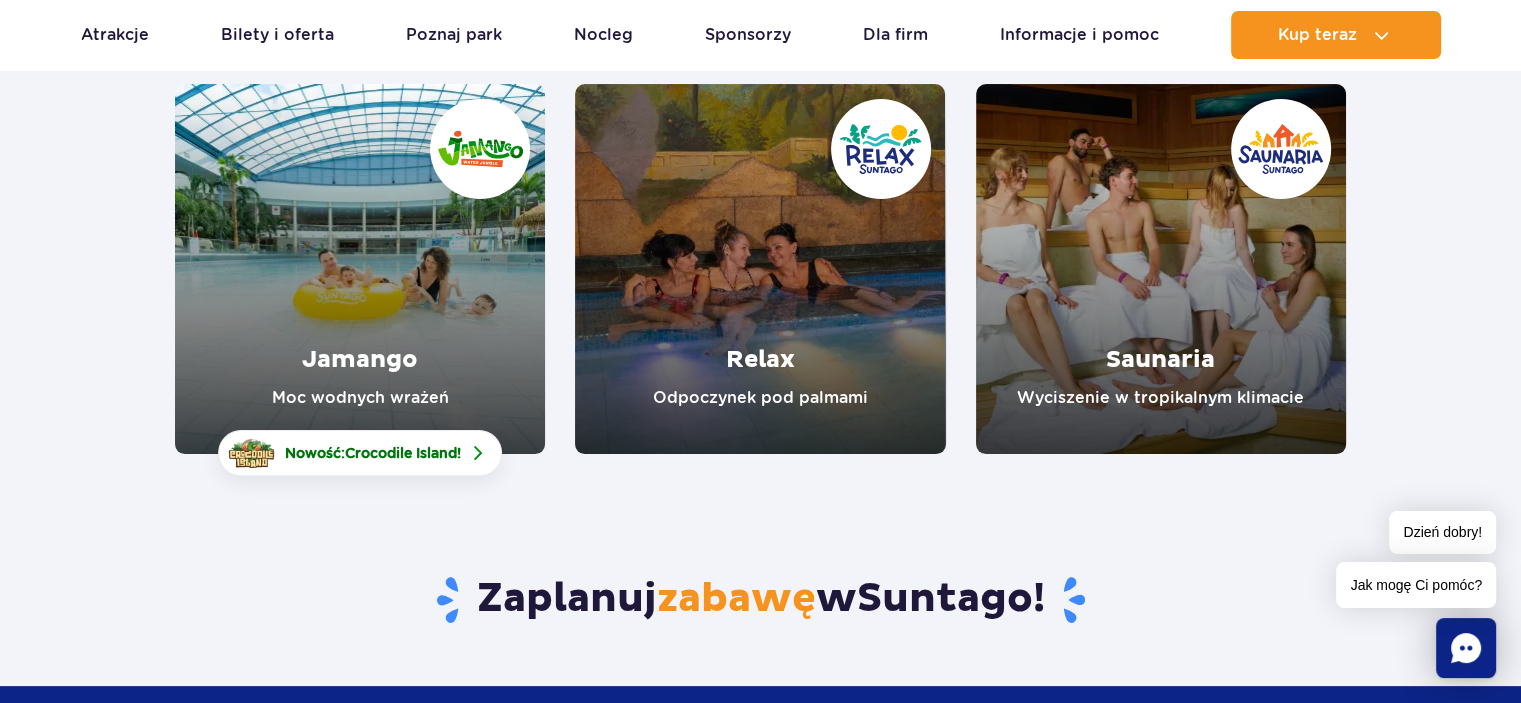 click at bounding box center [1161, 269] 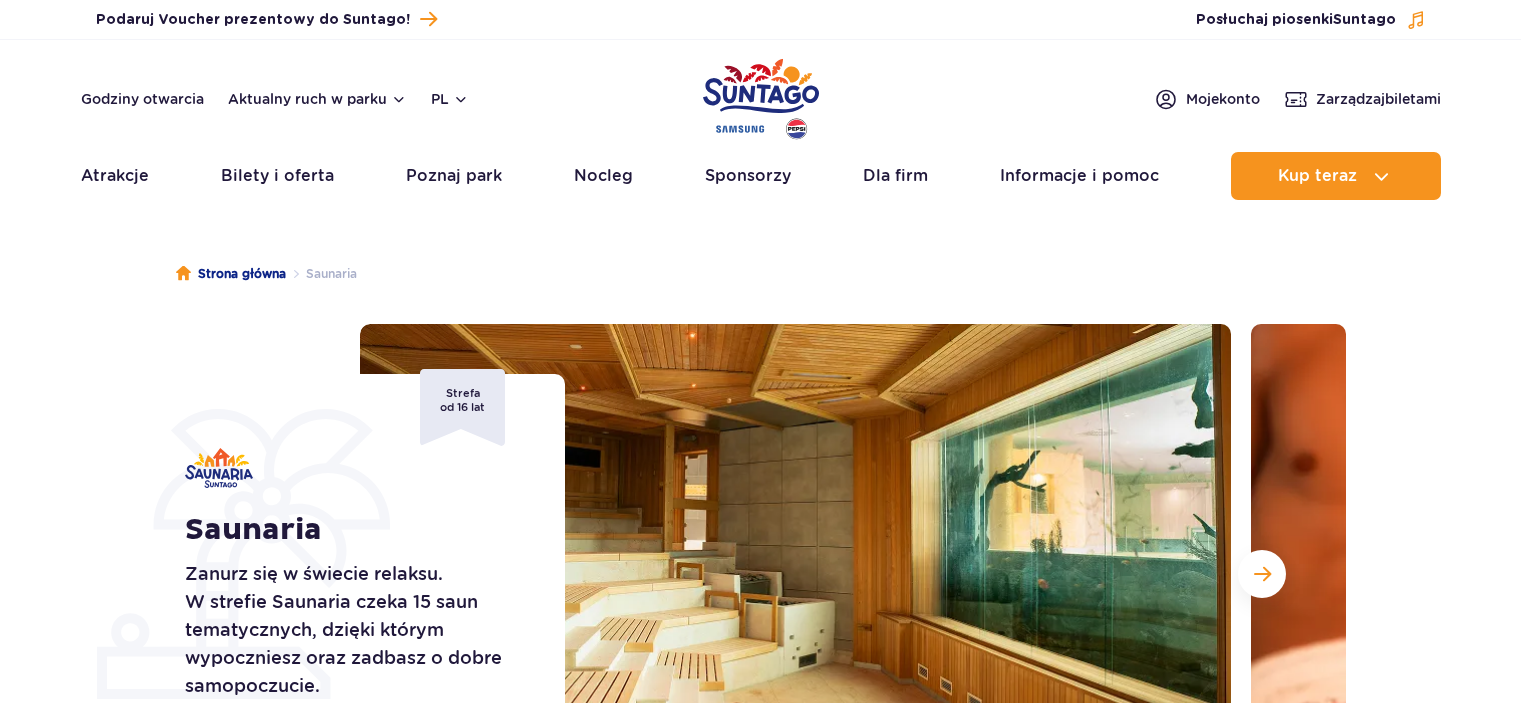 scroll, scrollTop: 0, scrollLeft: 0, axis: both 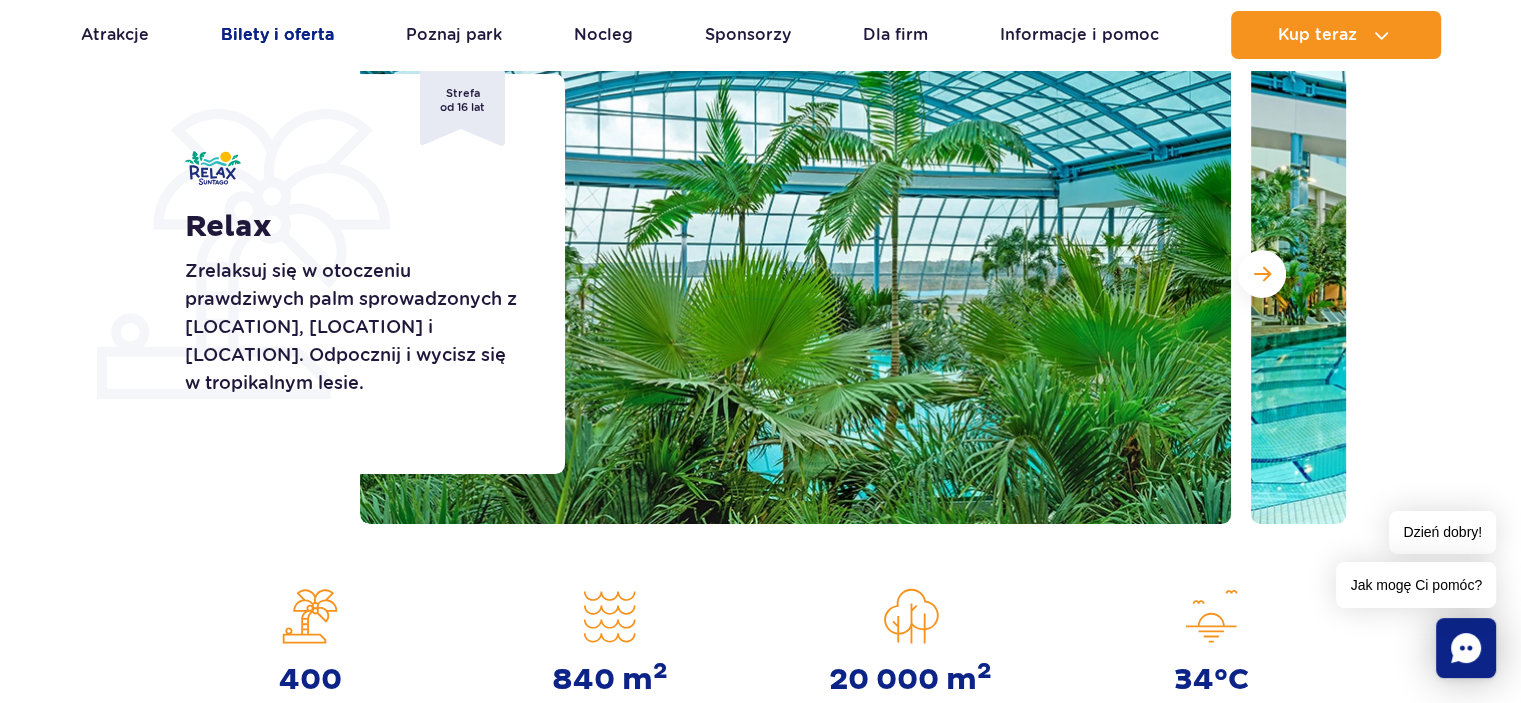click on "Bilety i oferta" at bounding box center (277, 35) 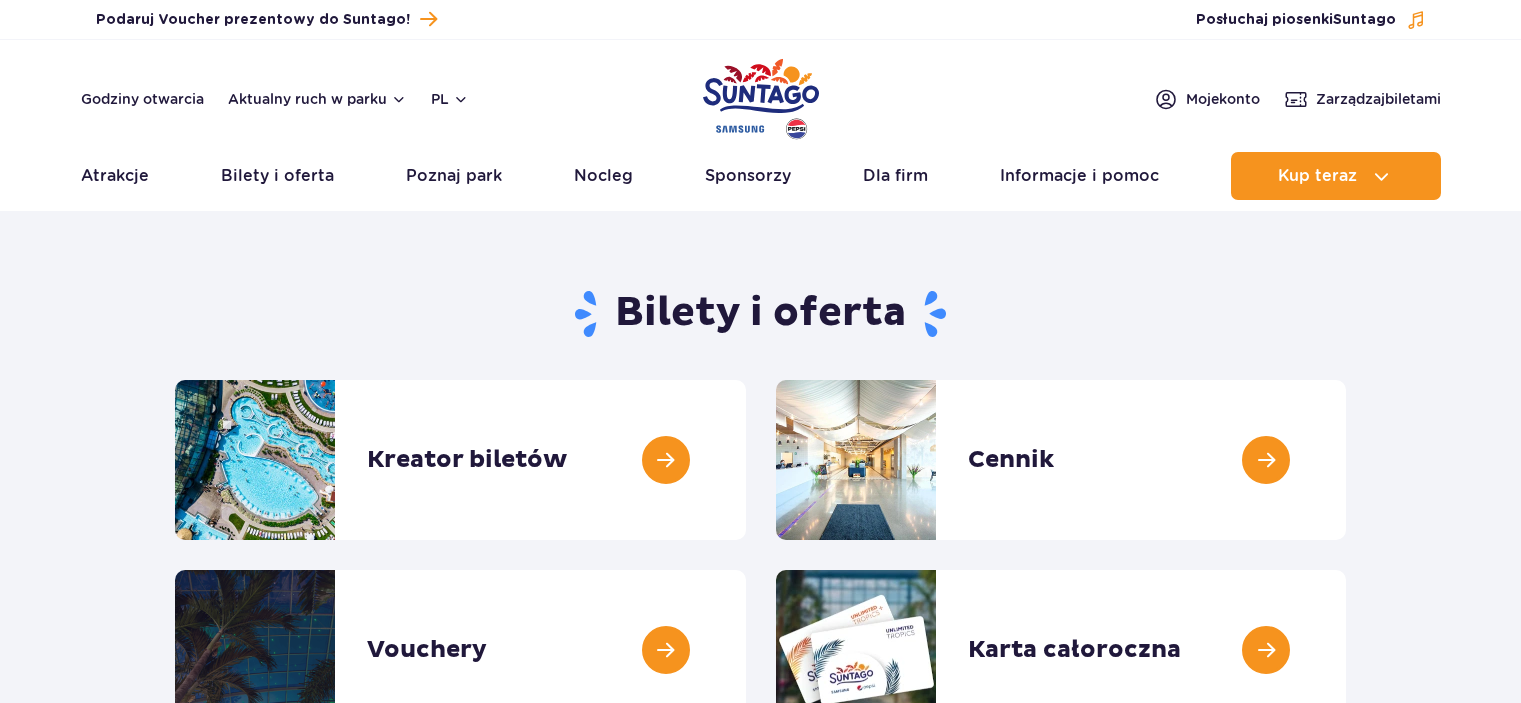 scroll, scrollTop: 0, scrollLeft: 0, axis: both 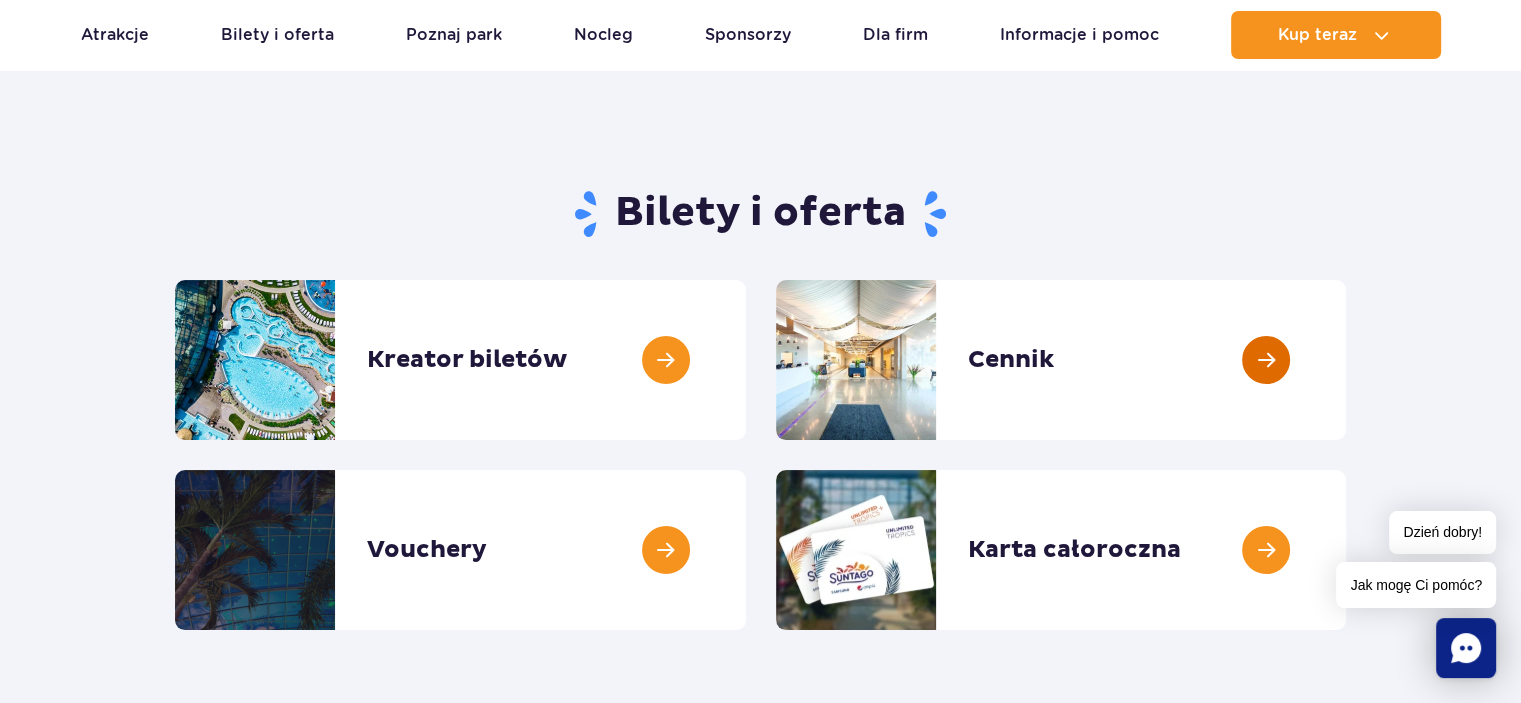 click at bounding box center [1346, 360] 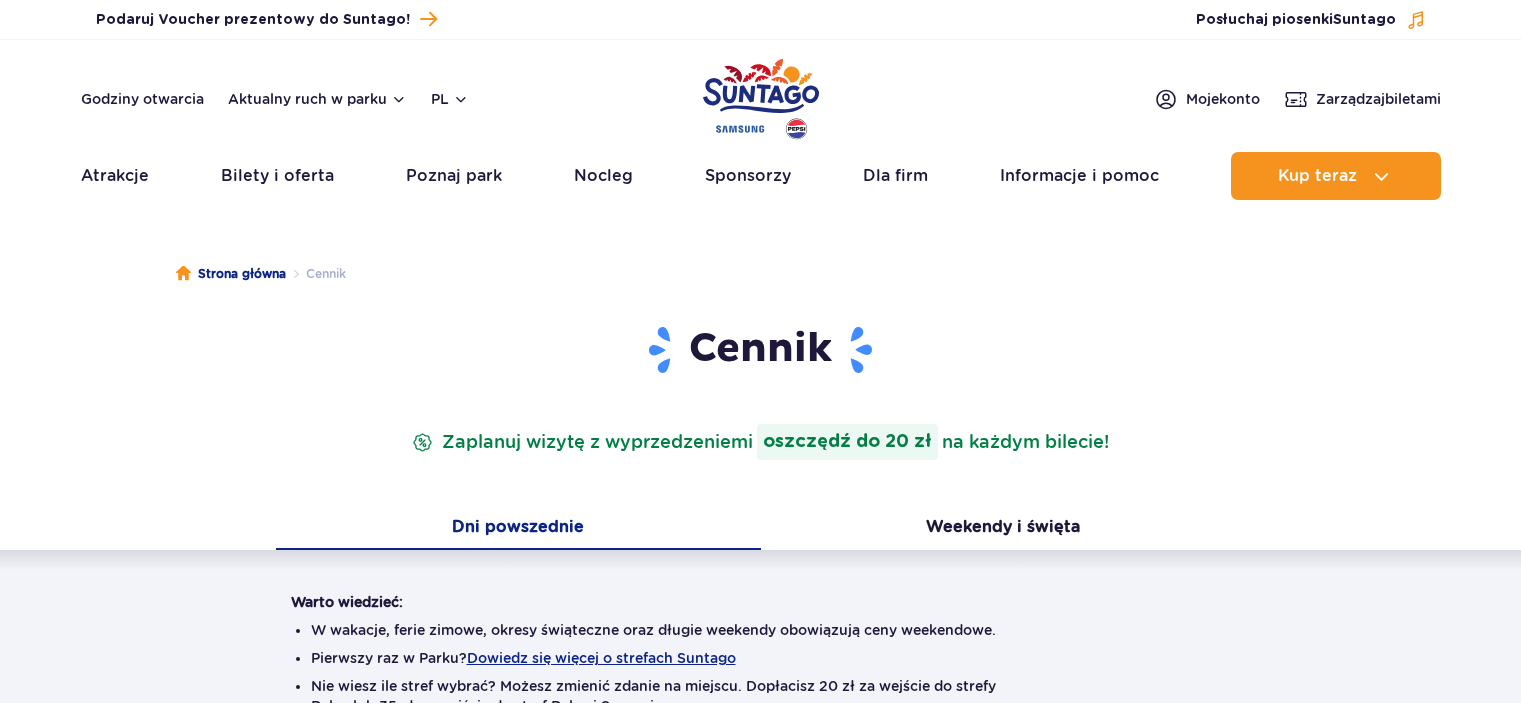 scroll, scrollTop: 77, scrollLeft: 0, axis: vertical 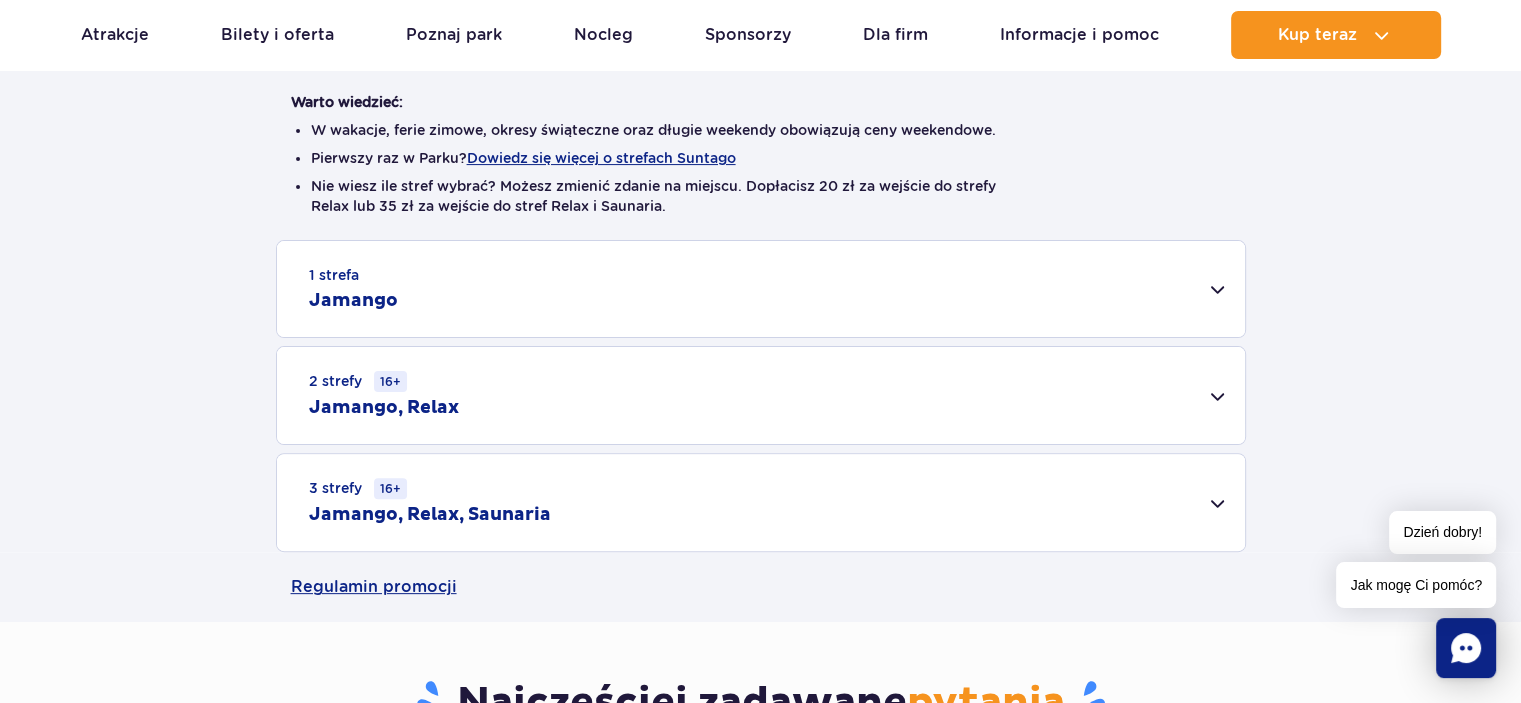 click on "2 strefy  16+
Jamango, Relax" at bounding box center [761, 395] 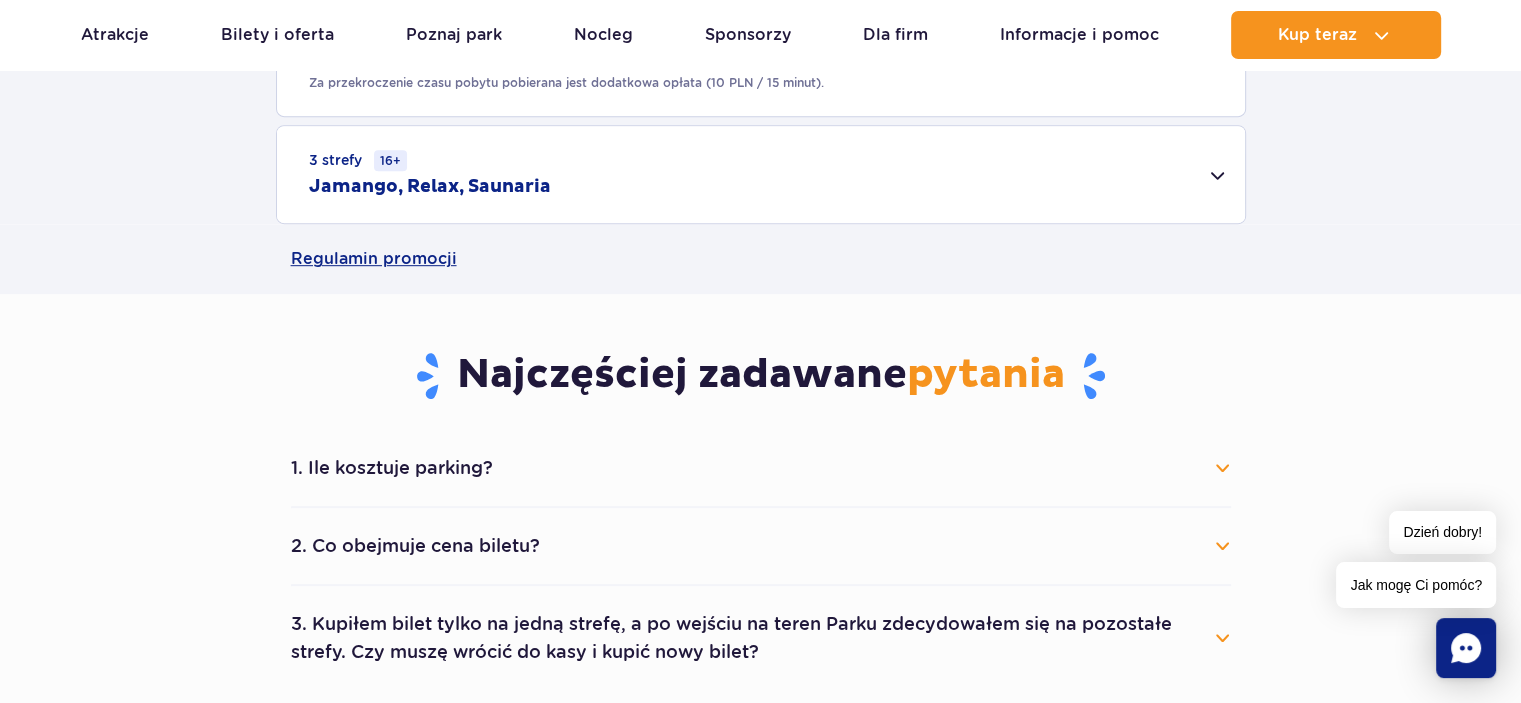scroll, scrollTop: 1200, scrollLeft: 0, axis: vertical 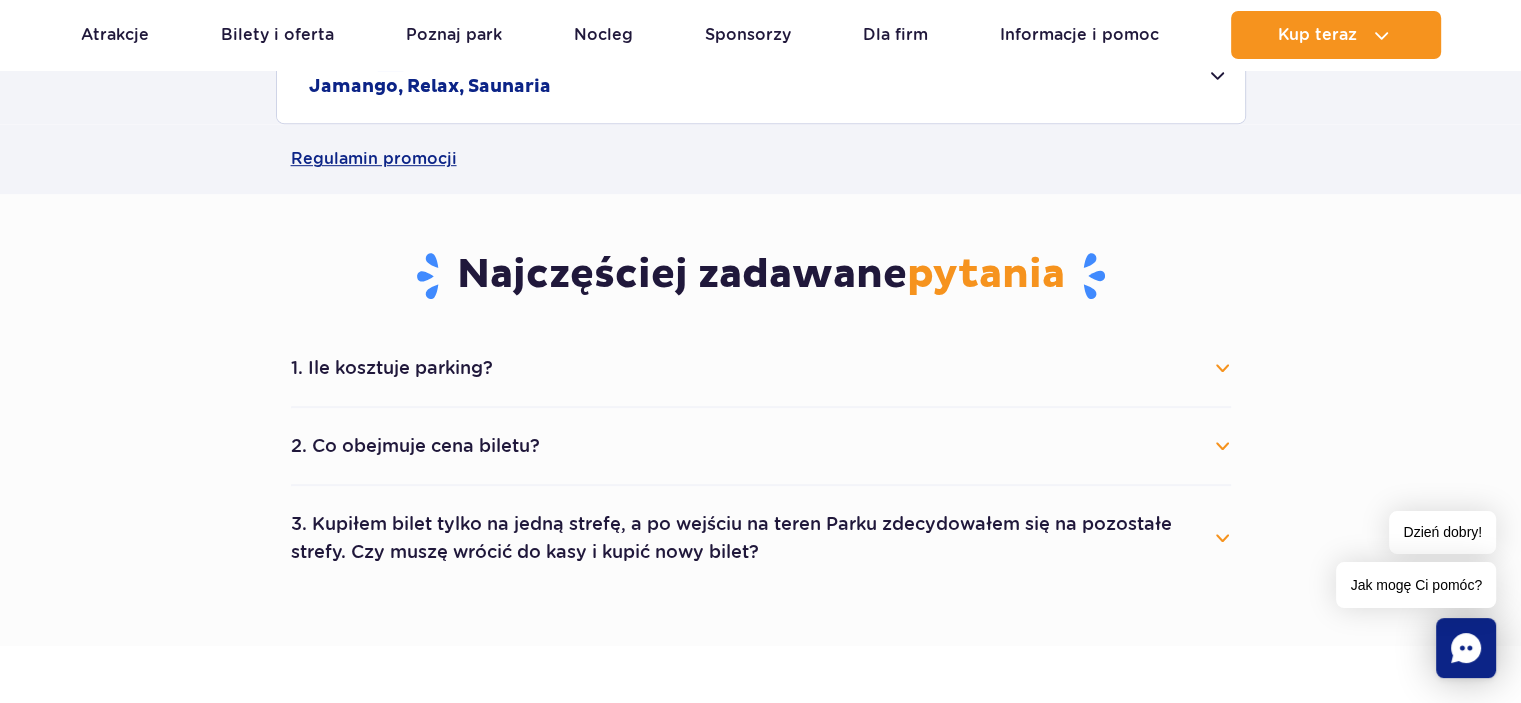 click on "2. Co obejmuje cena biletu?" at bounding box center [761, 446] 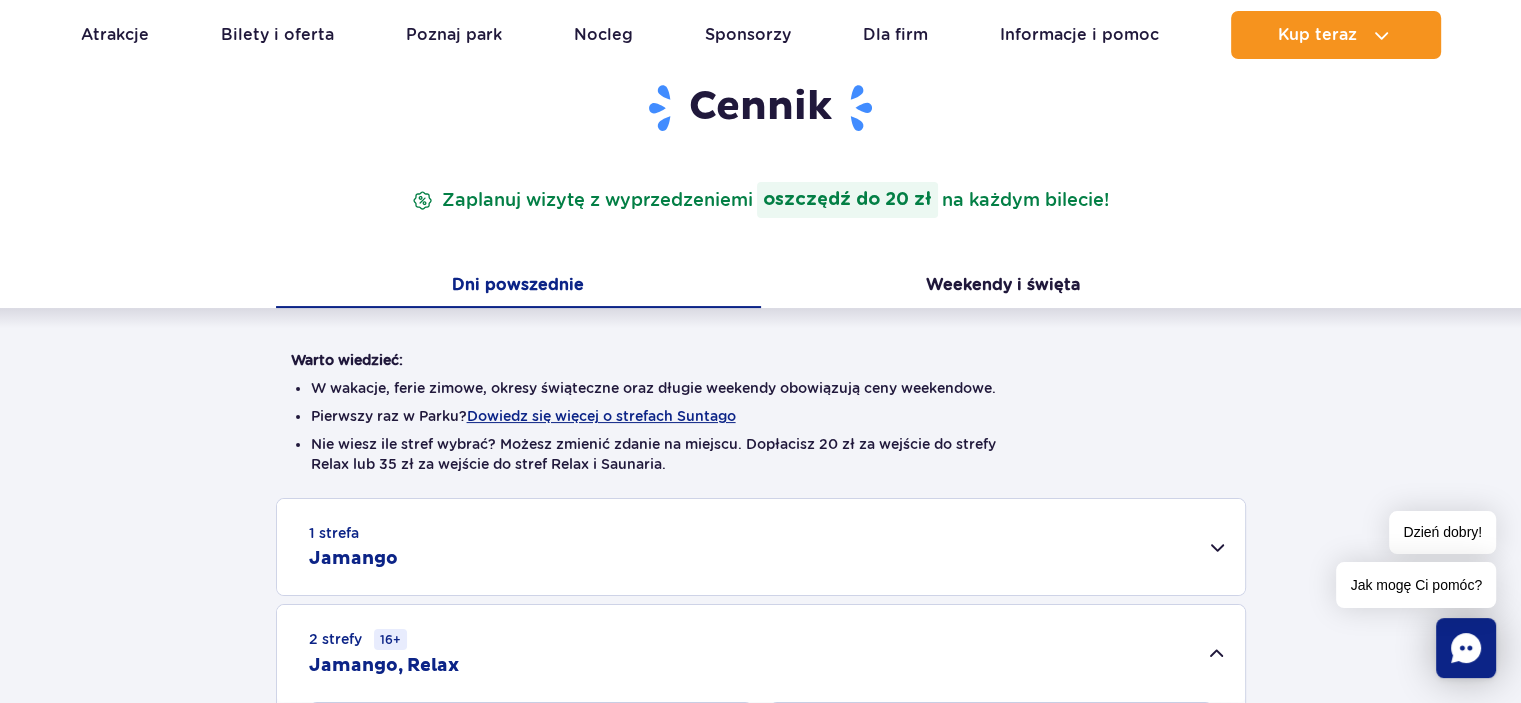 scroll, scrollTop: 200, scrollLeft: 0, axis: vertical 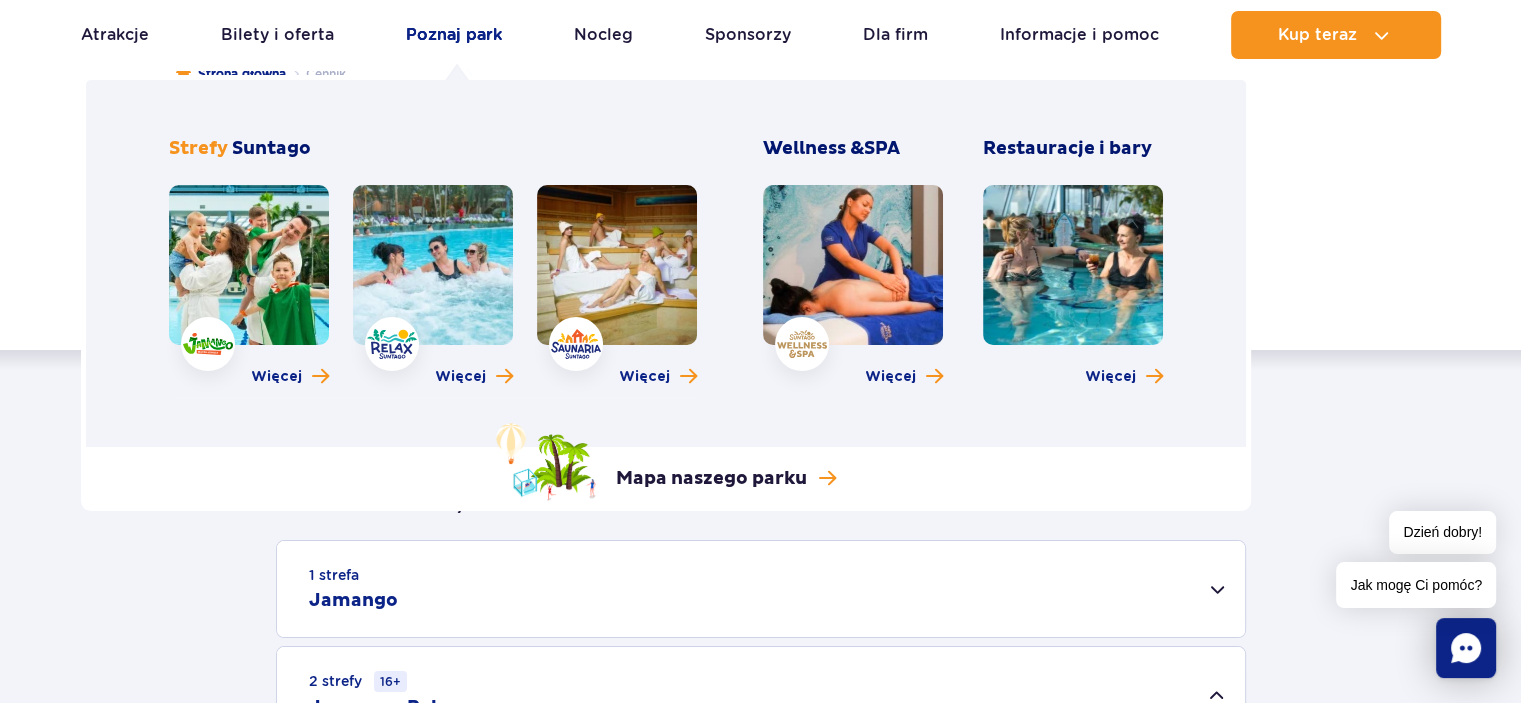click on "Poznaj park" at bounding box center [454, 35] 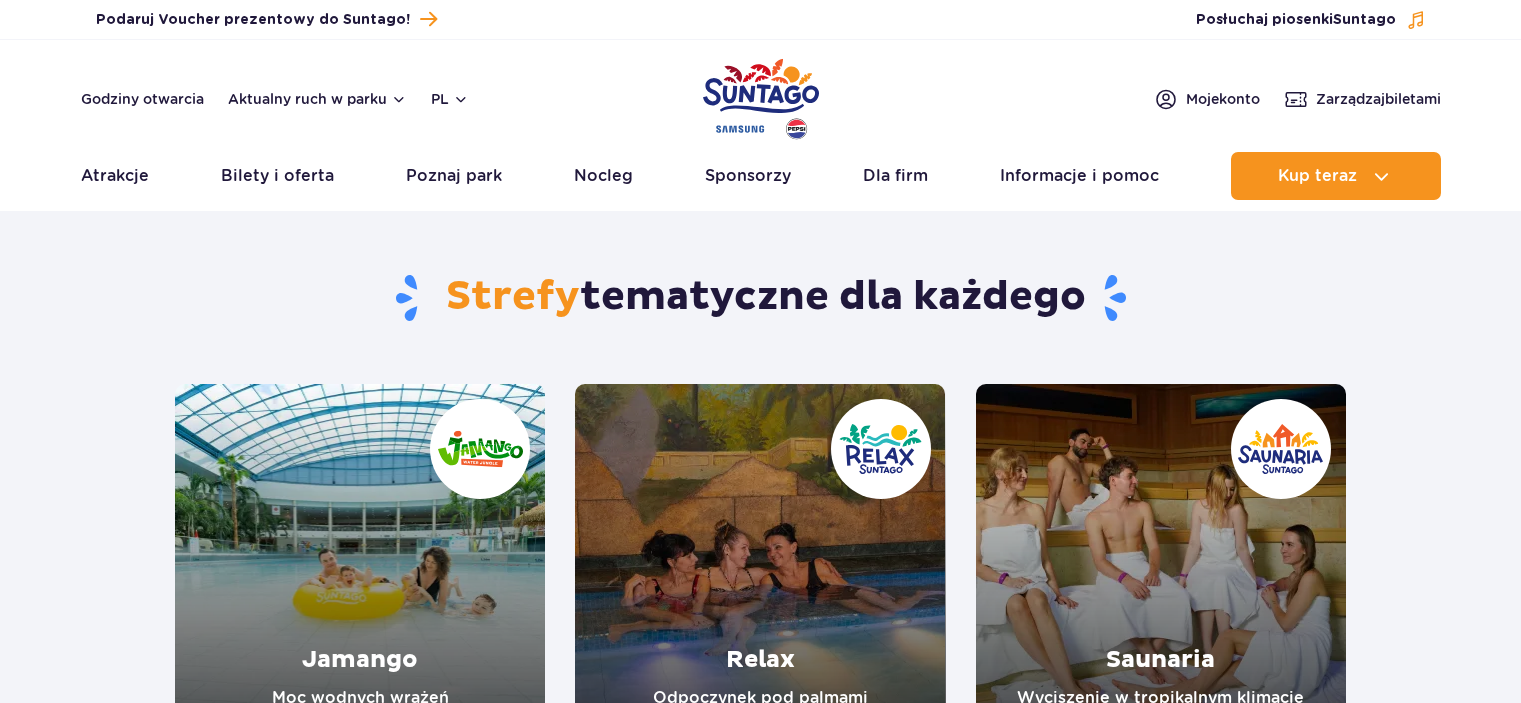 scroll, scrollTop: 0, scrollLeft: 0, axis: both 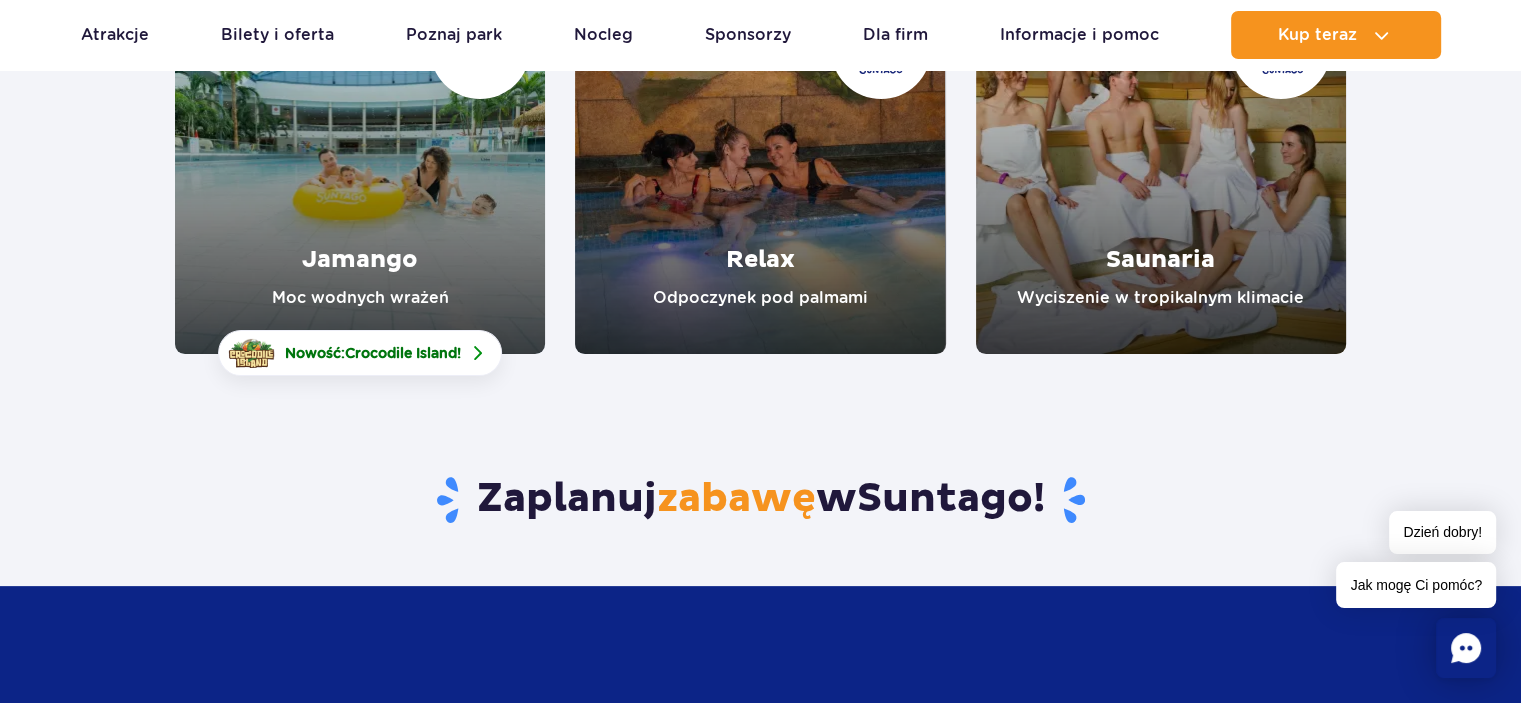 click at bounding box center (360, 169) 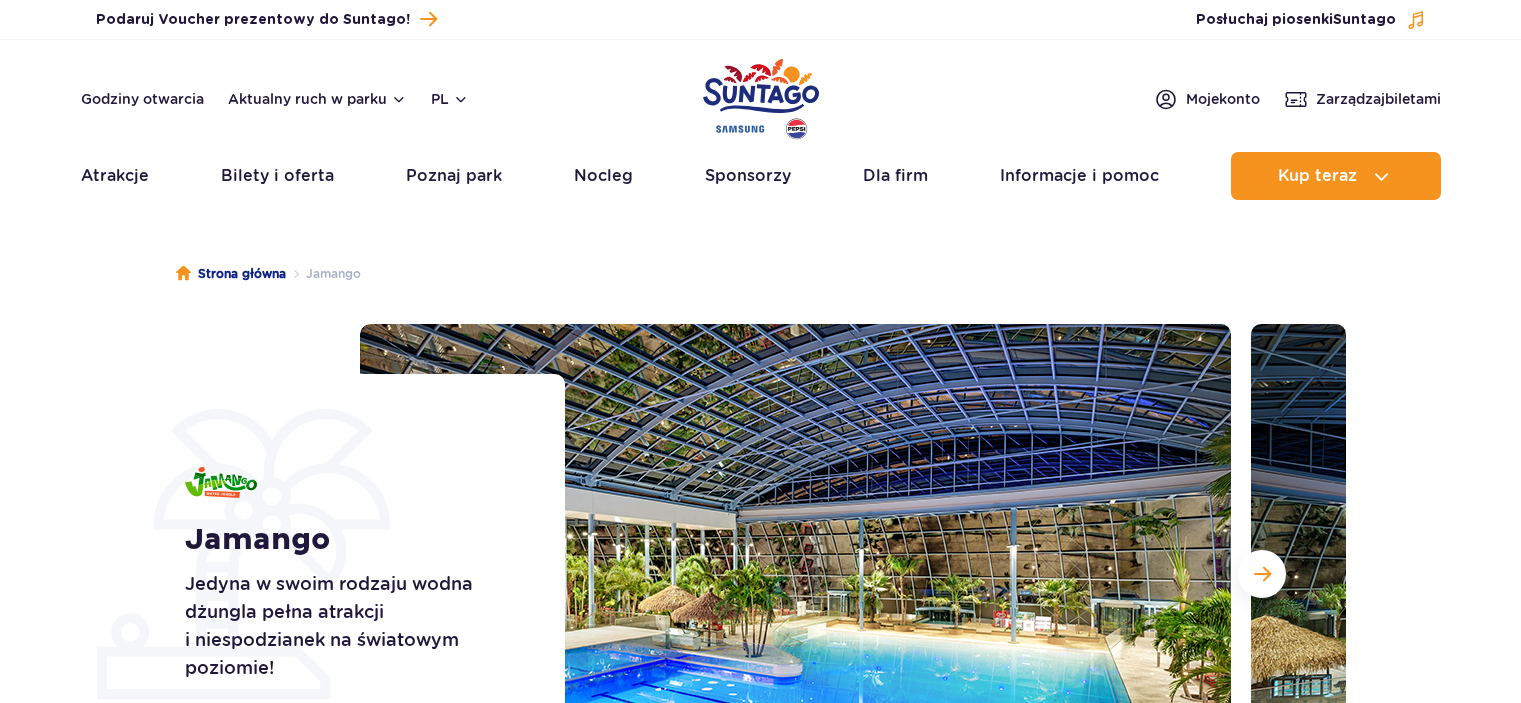 scroll, scrollTop: 0, scrollLeft: 0, axis: both 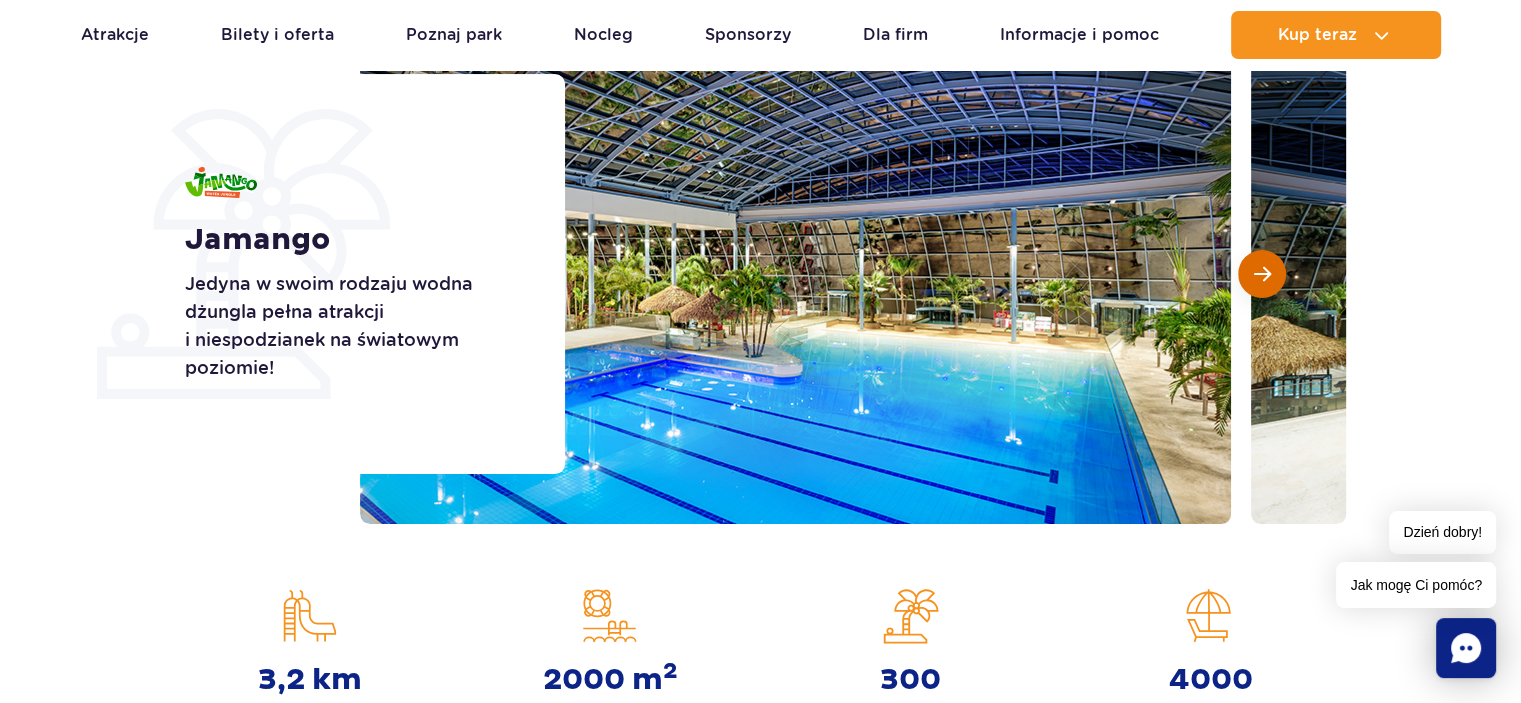 click at bounding box center (1262, 274) 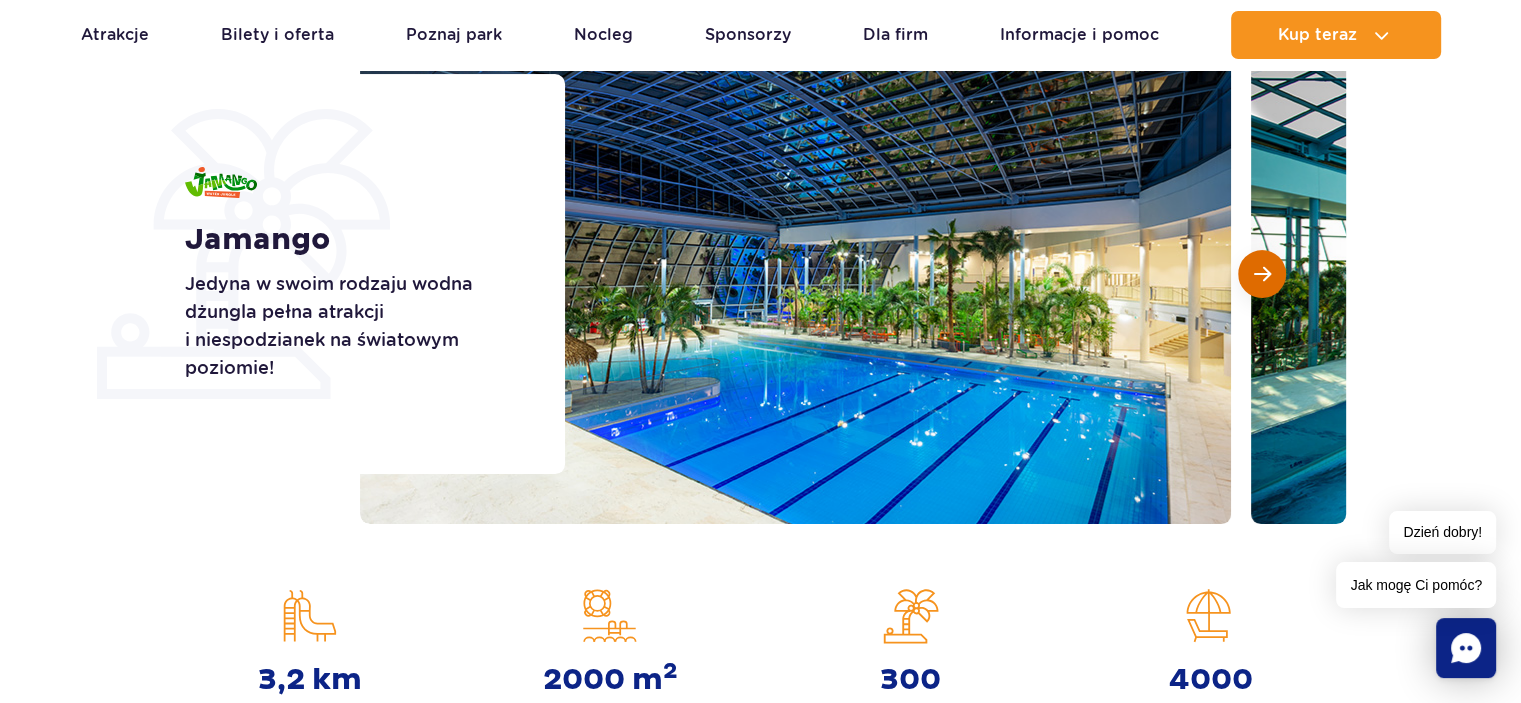 click at bounding box center [1262, 274] 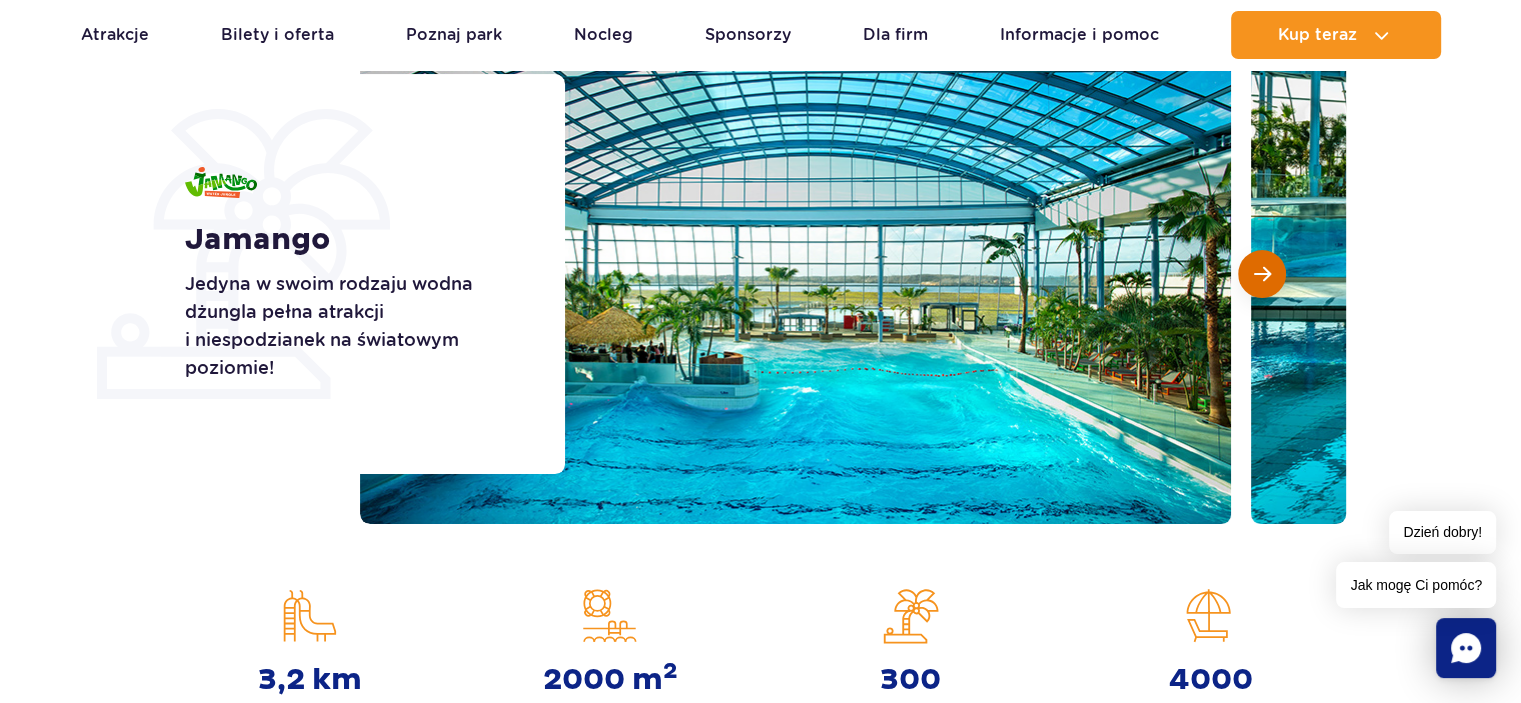 click at bounding box center (1262, 274) 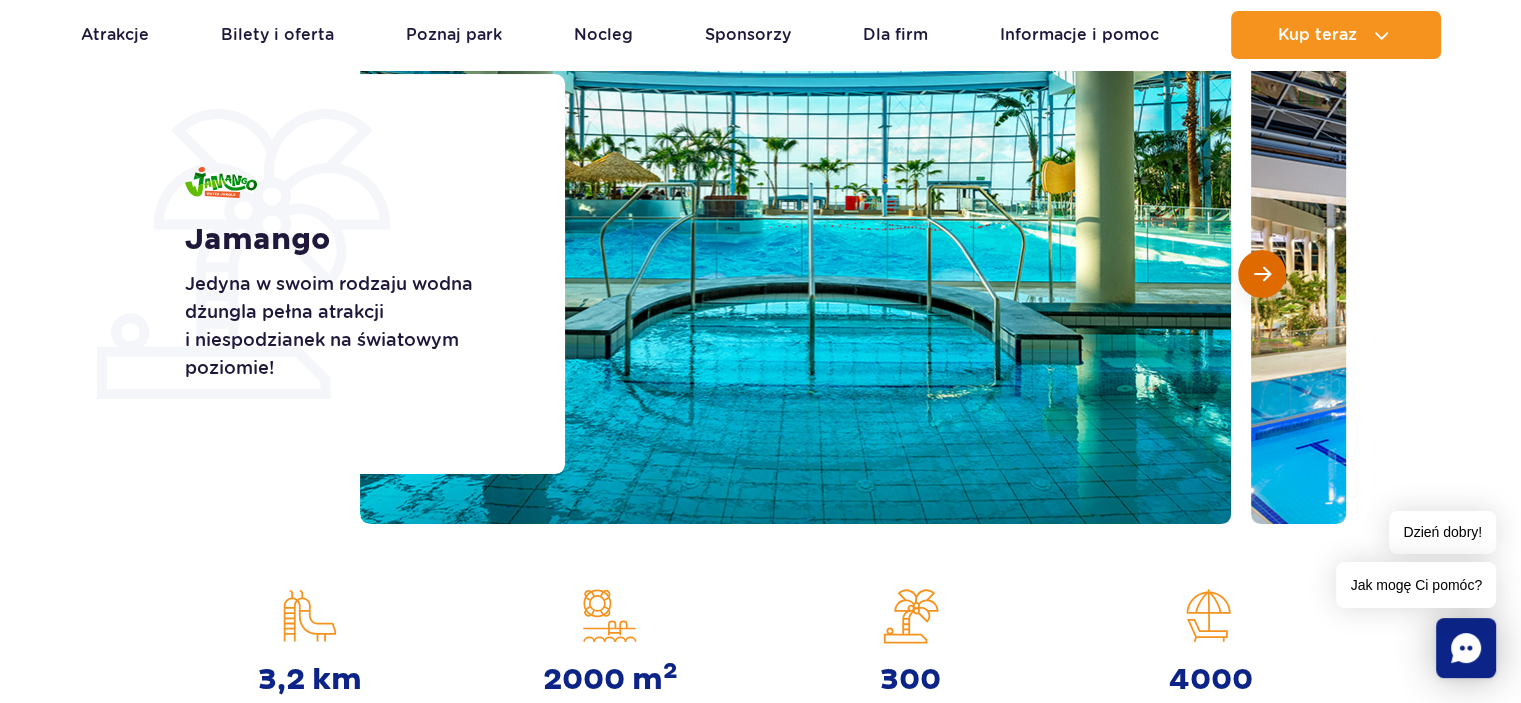 click at bounding box center (1262, 274) 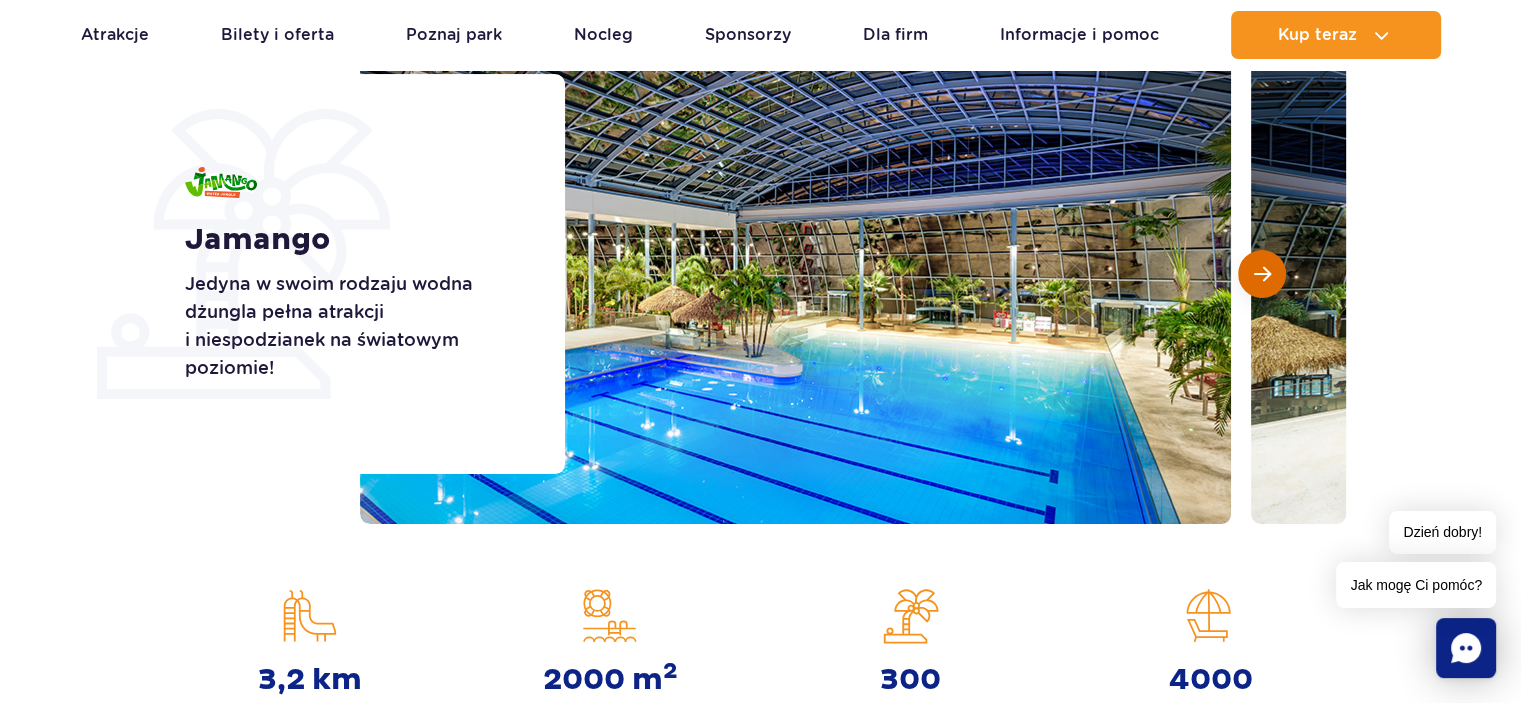click at bounding box center [1262, 274] 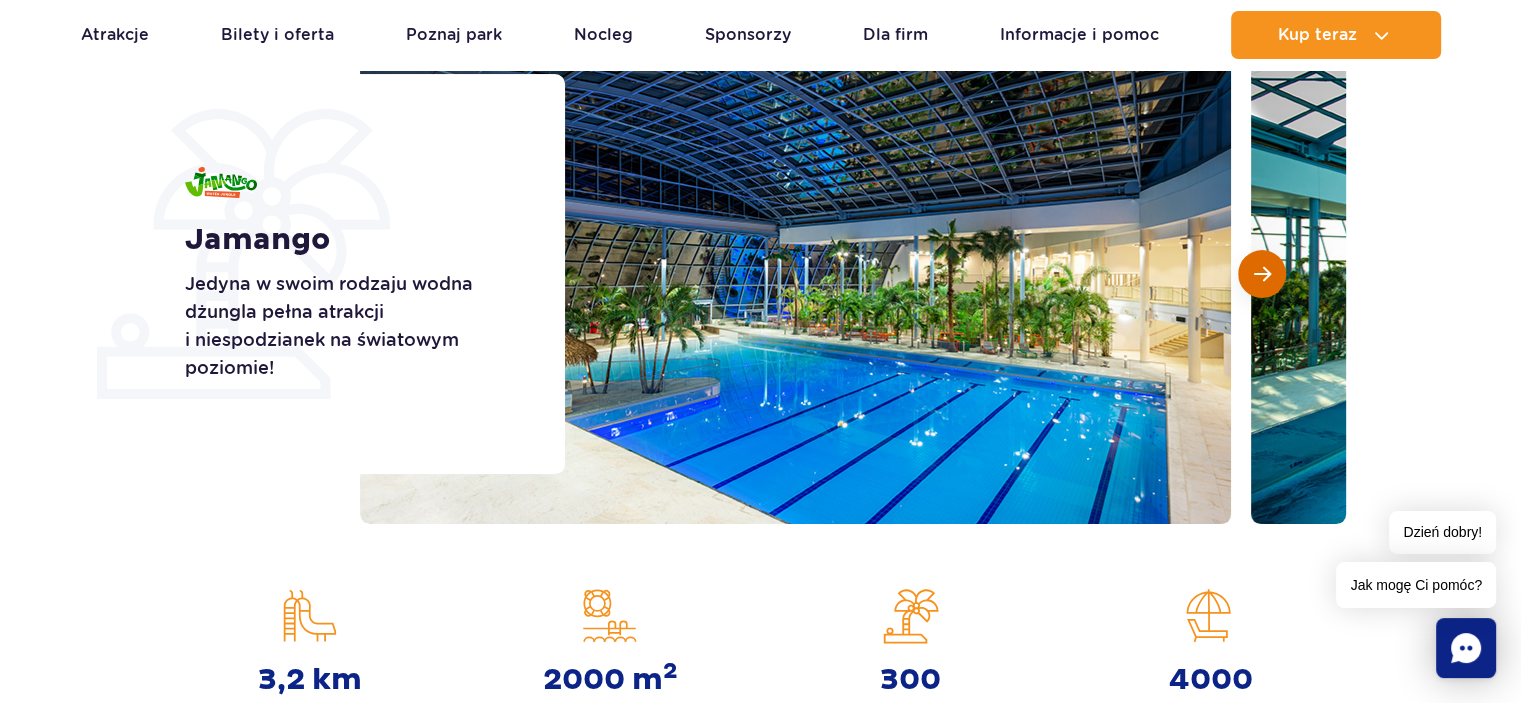 click at bounding box center [1262, 274] 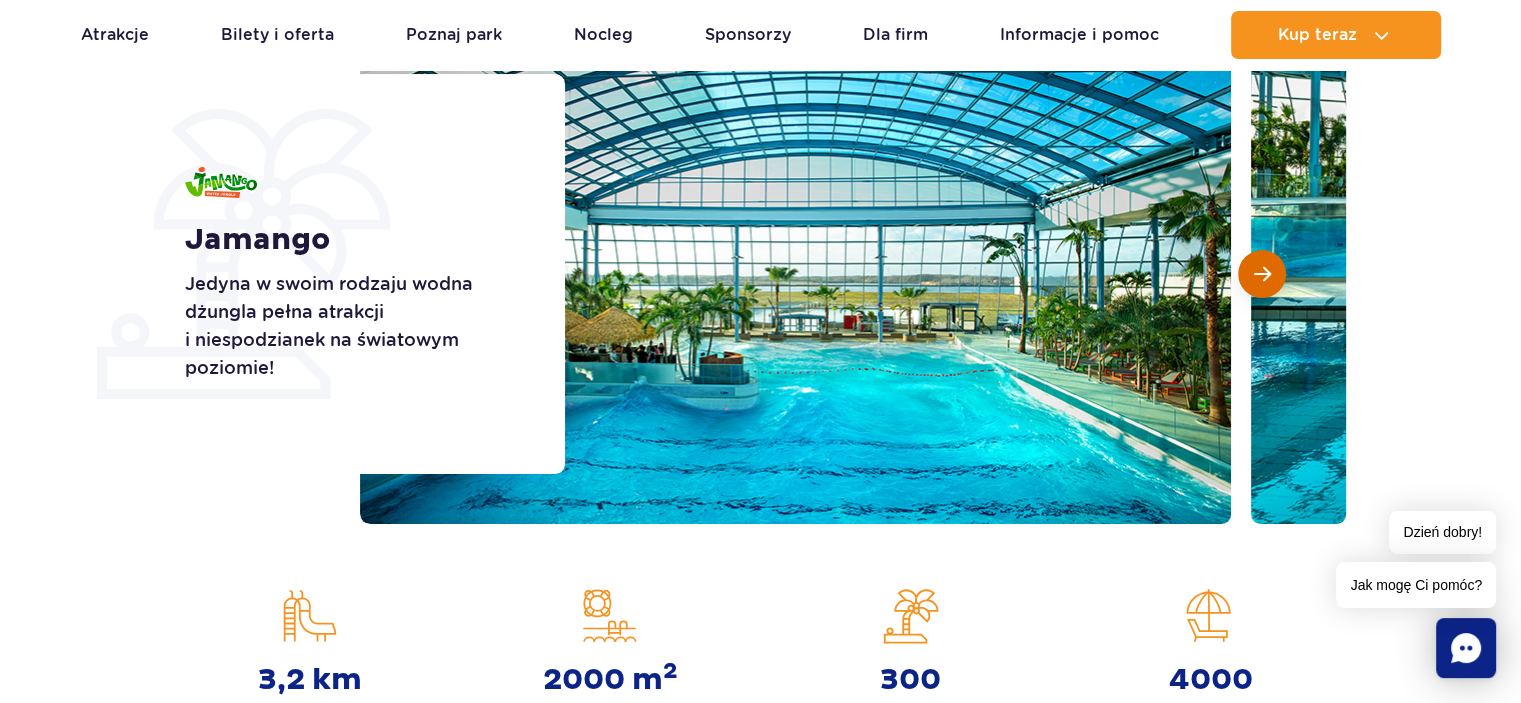 click at bounding box center [1262, 274] 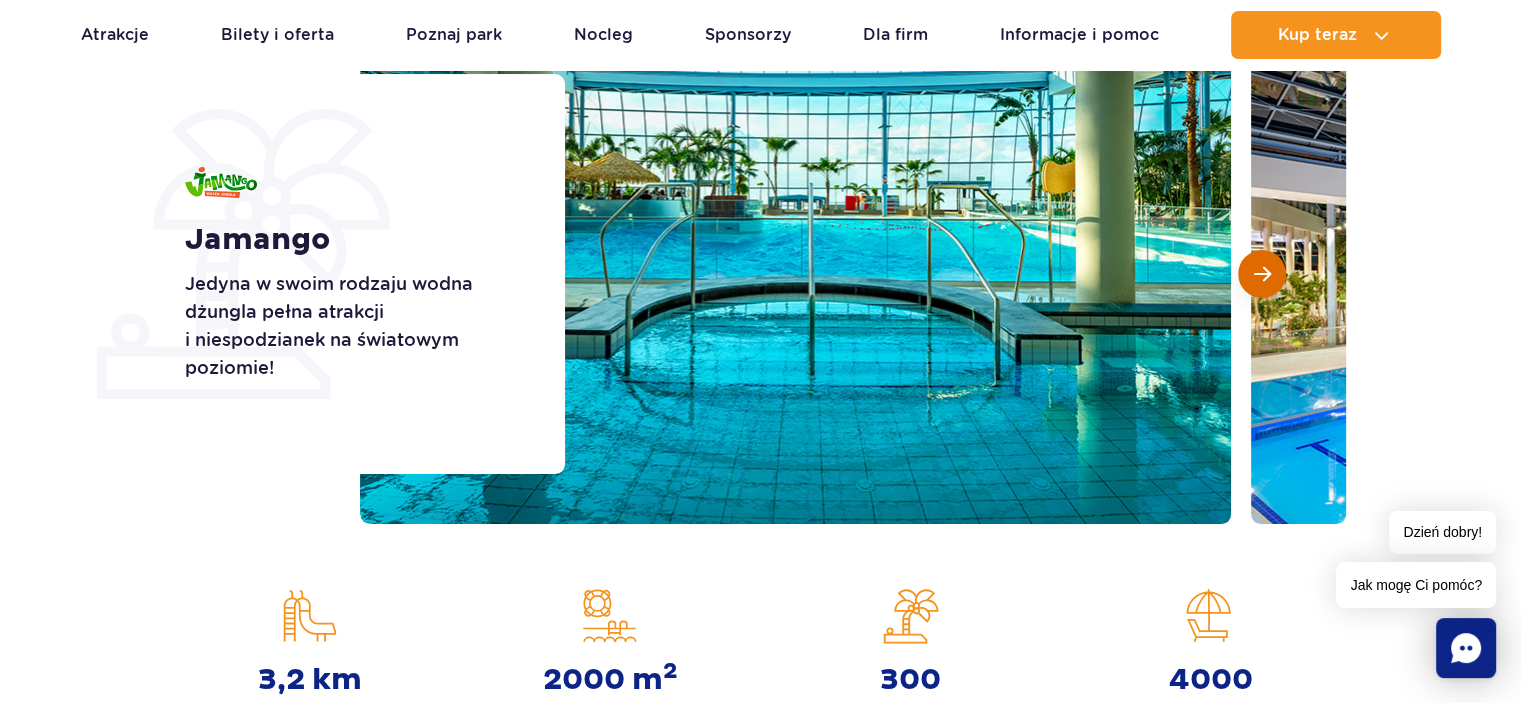 click at bounding box center (1262, 274) 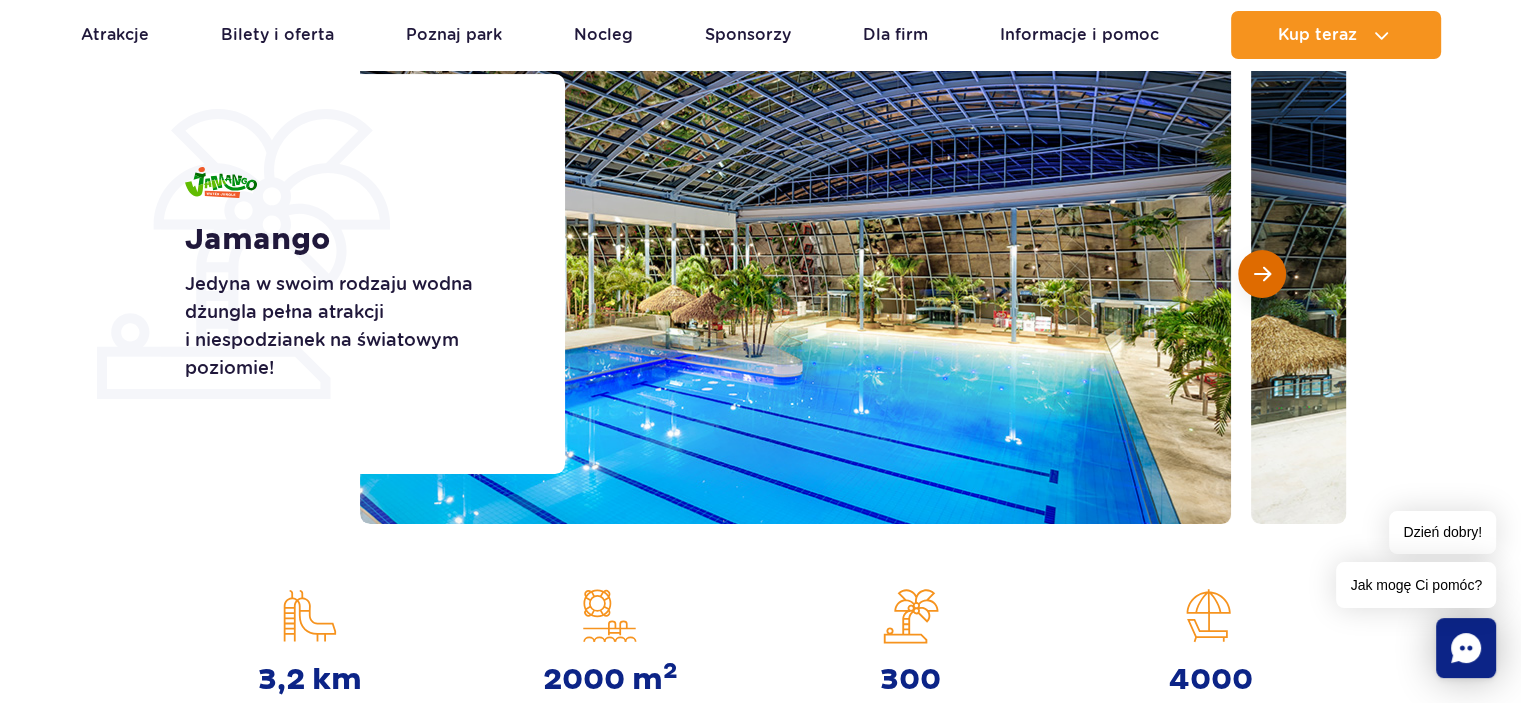 click at bounding box center [1262, 274] 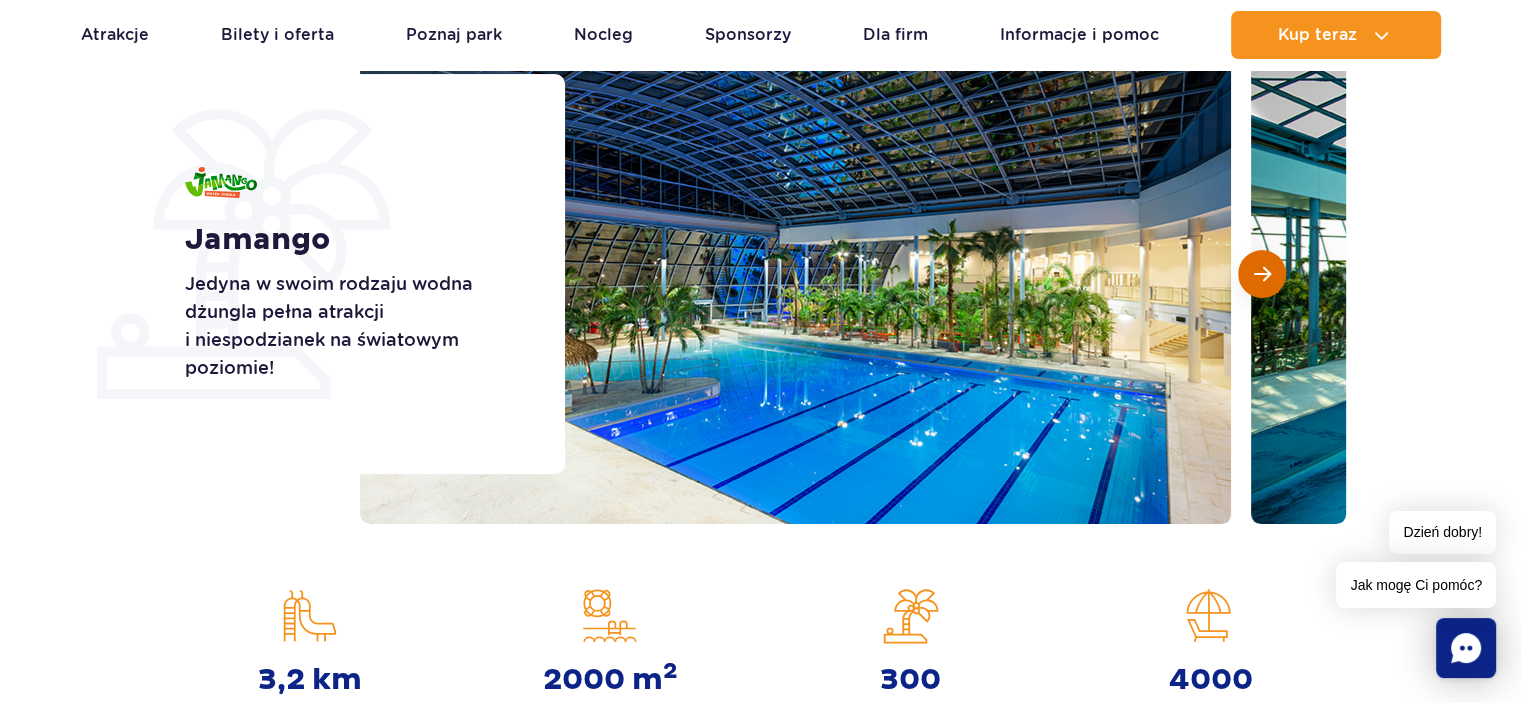 click at bounding box center [1262, 274] 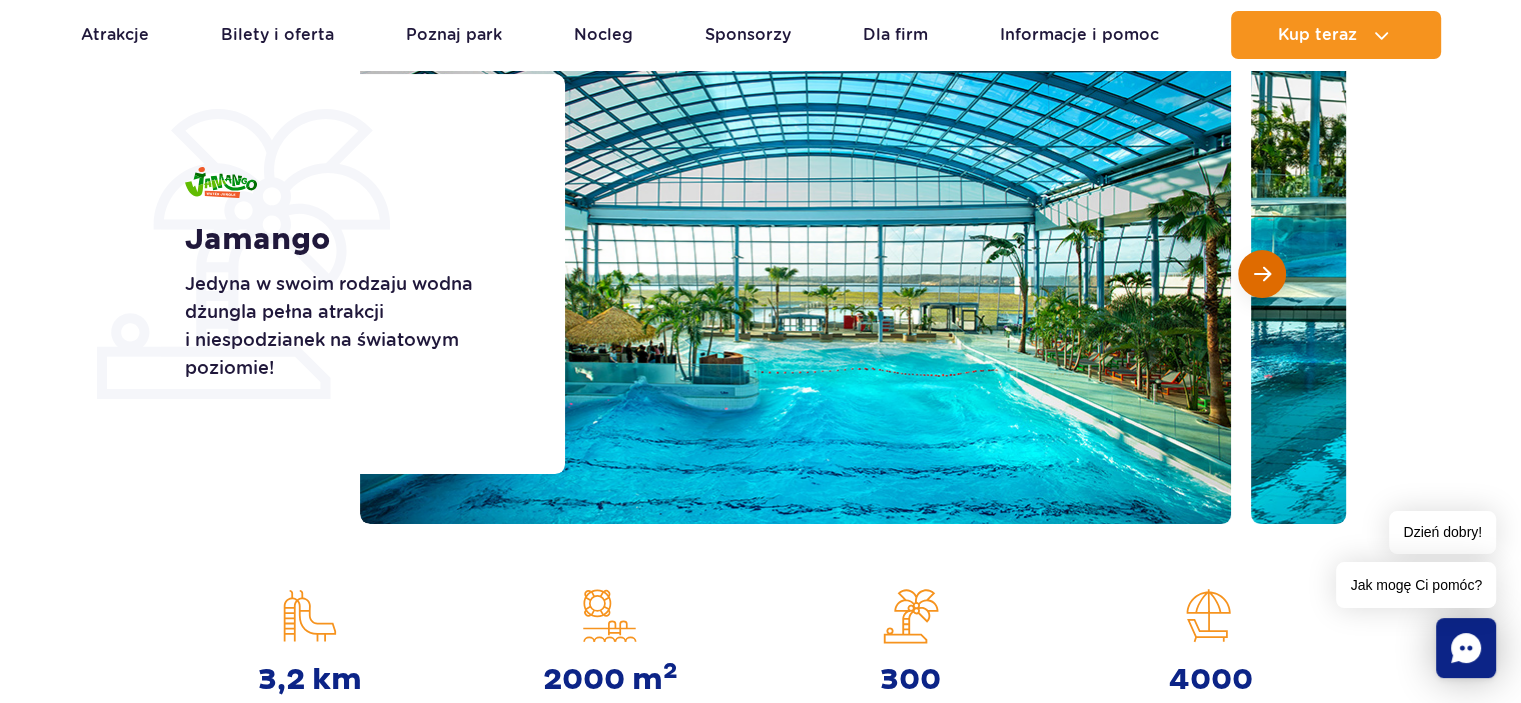 click at bounding box center [1262, 274] 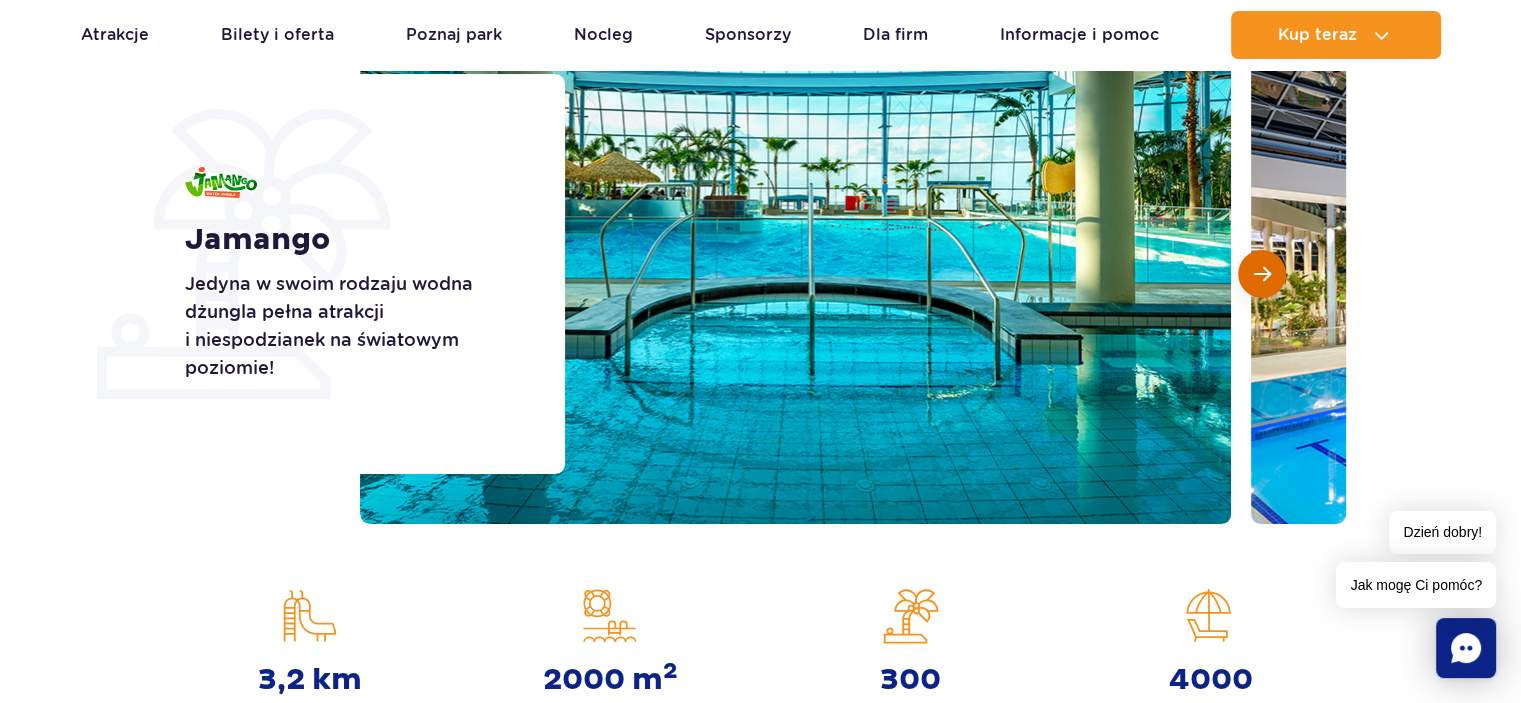 click at bounding box center [1262, 274] 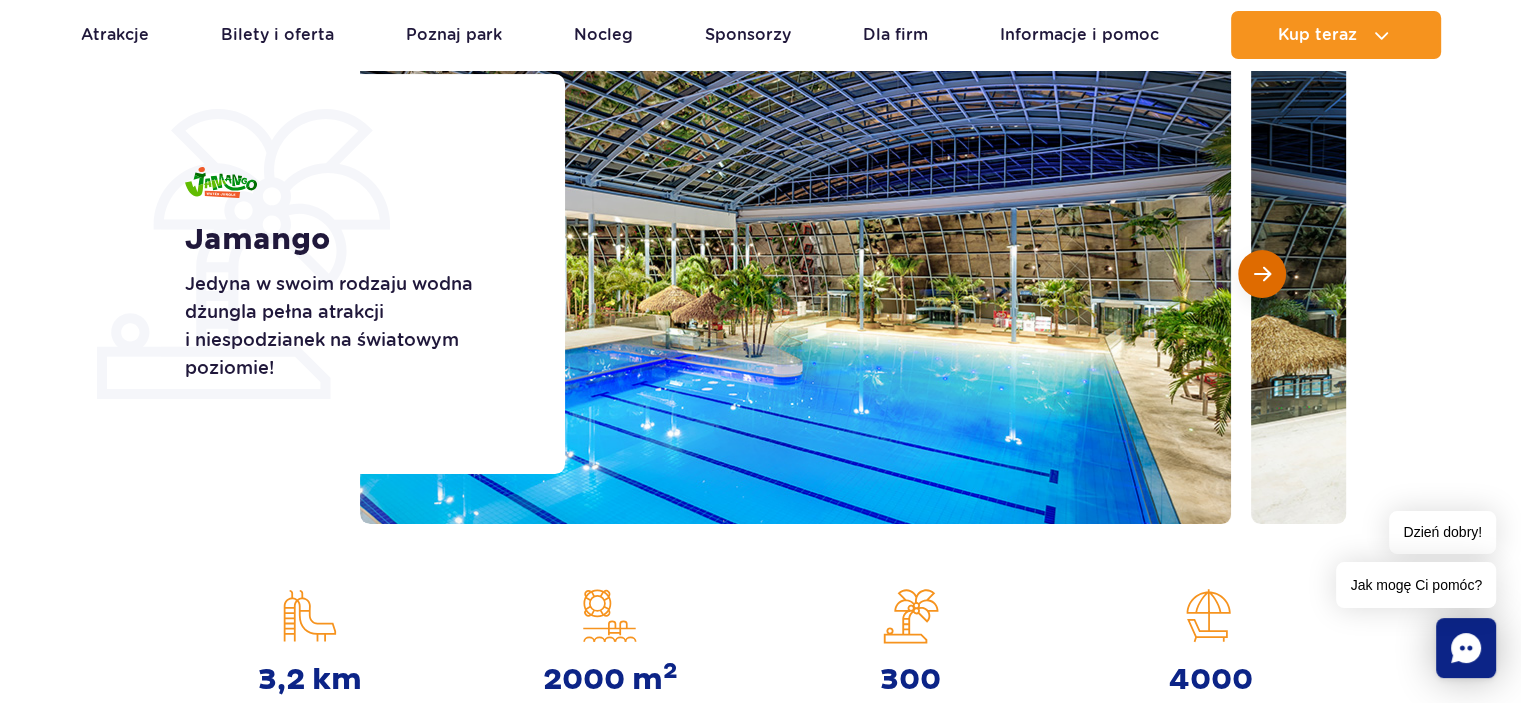 click at bounding box center (1262, 274) 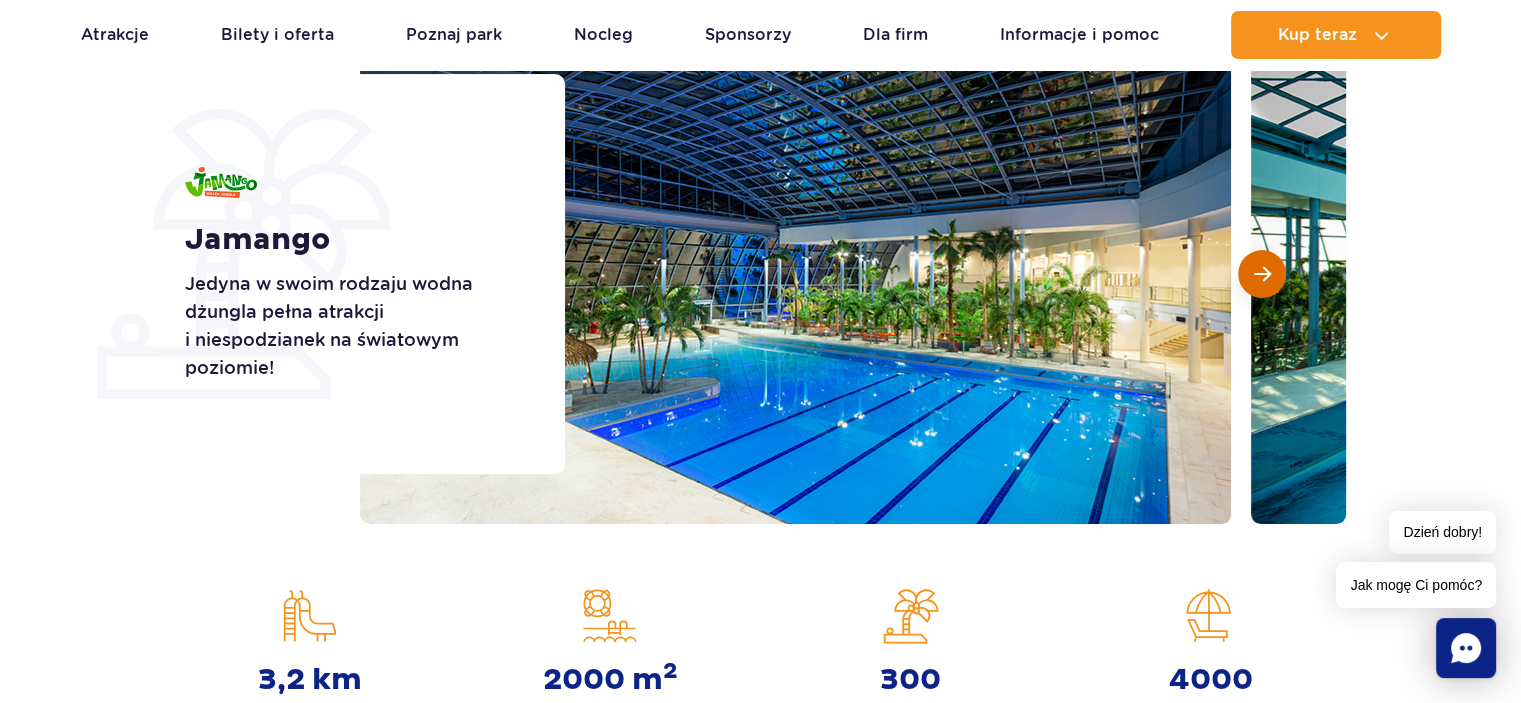 click at bounding box center (1262, 274) 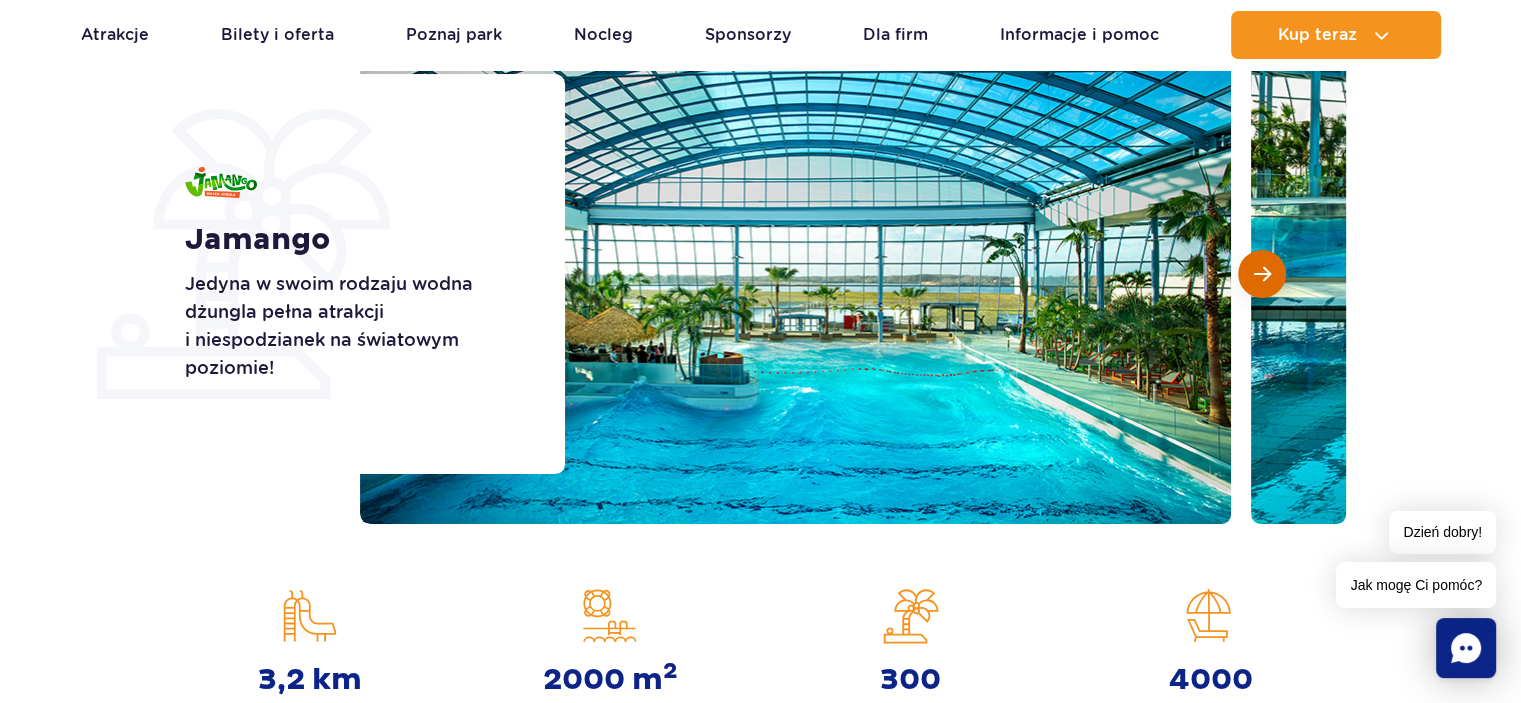 click at bounding box center (1262, 274) 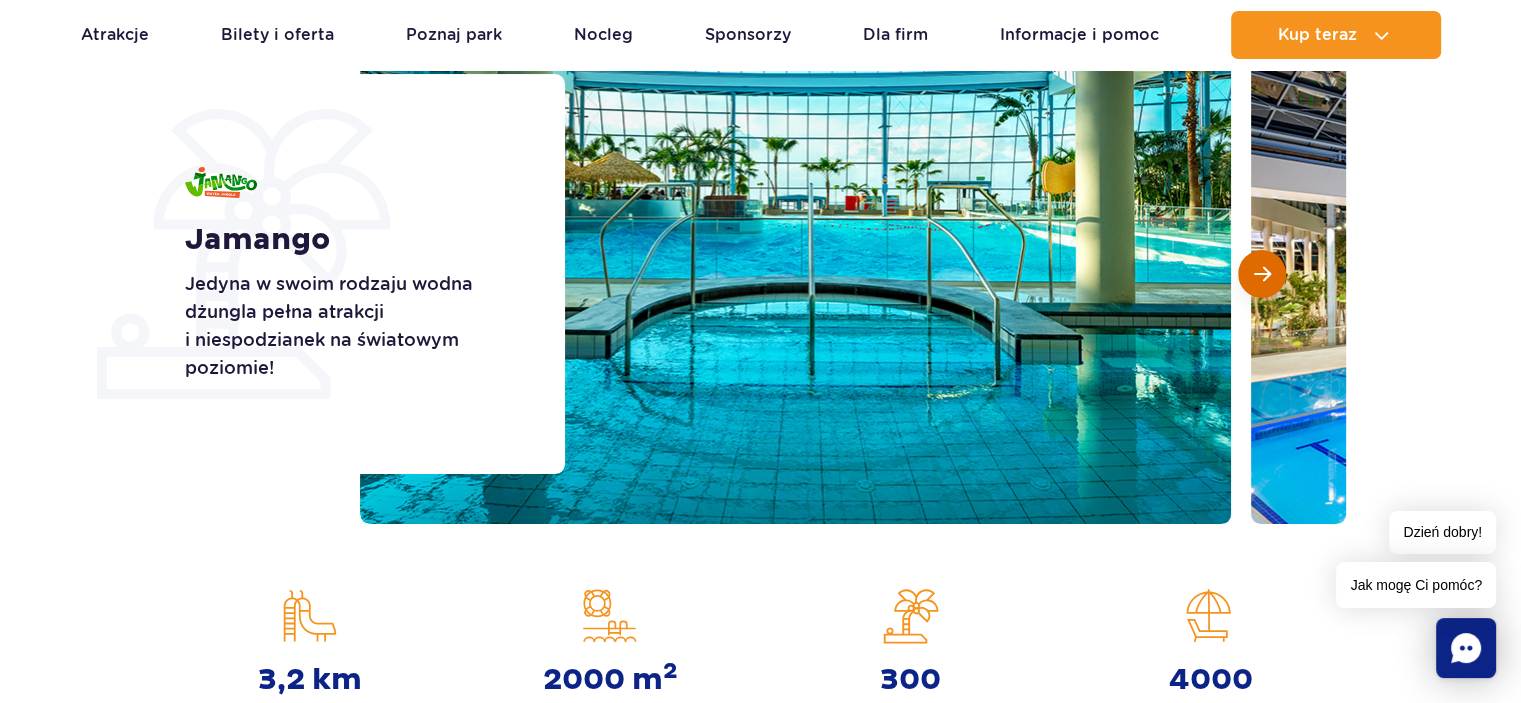 click at bounding box center (1262, 274) 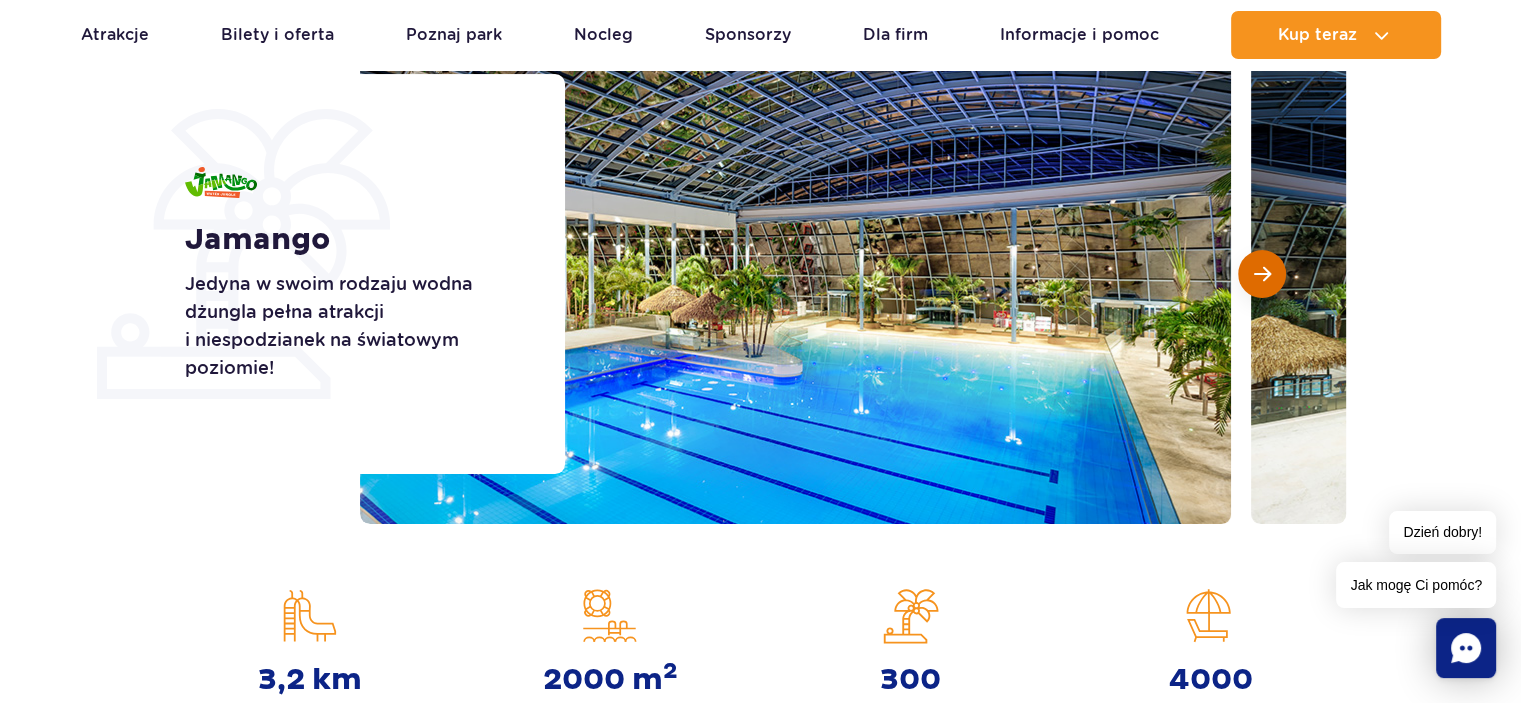 click at bounding box center (1262, 274) 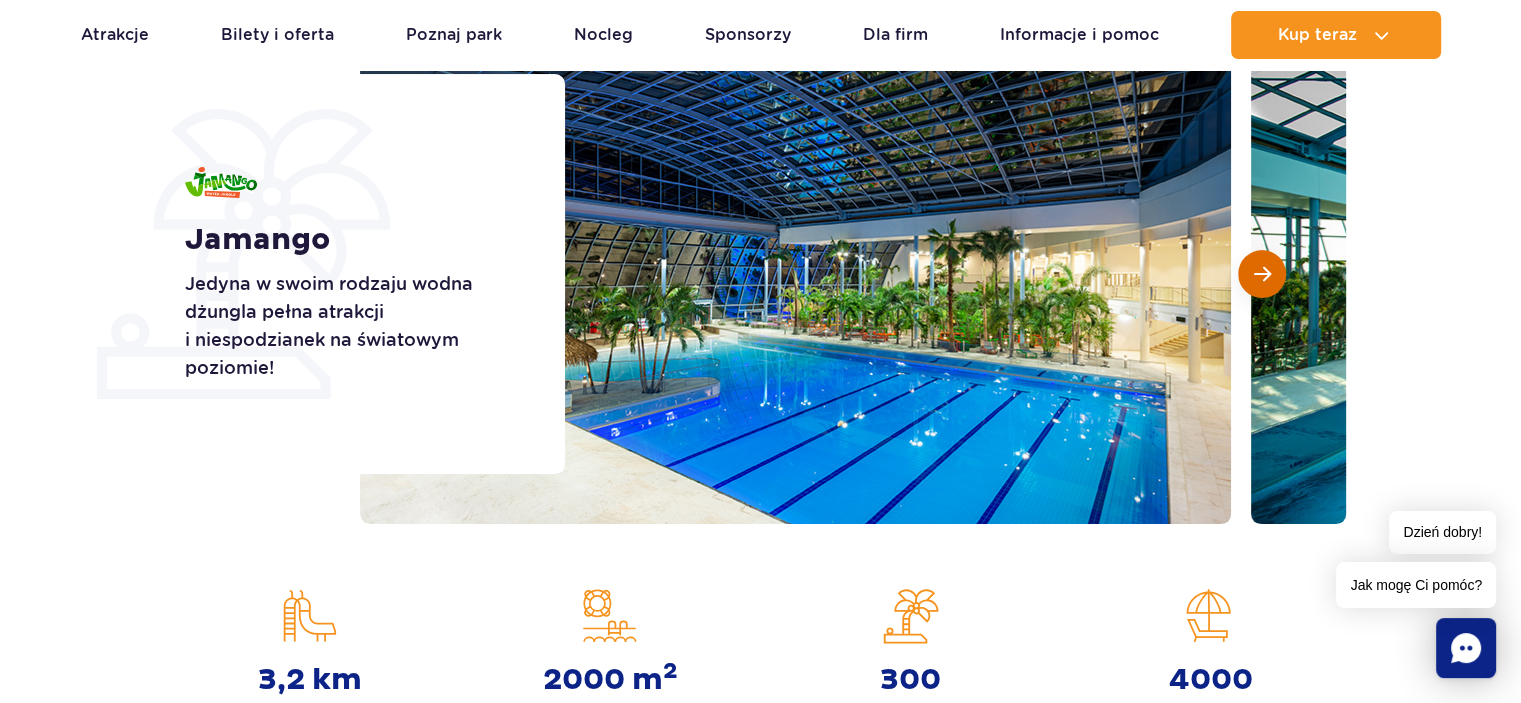 click at bounding box center (1262, 274) 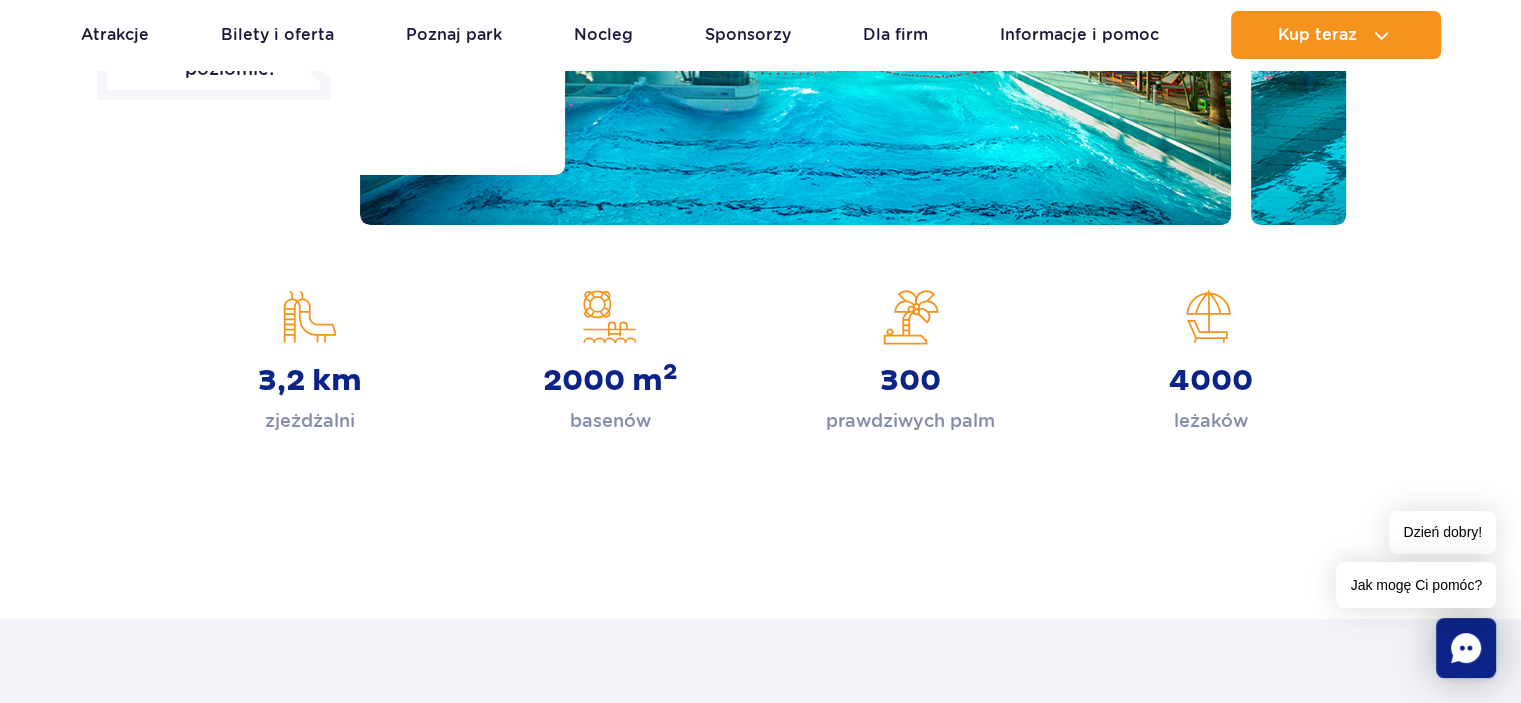 scroll, scrollTop: 600, scrollLeft: 0, axis: vertical 